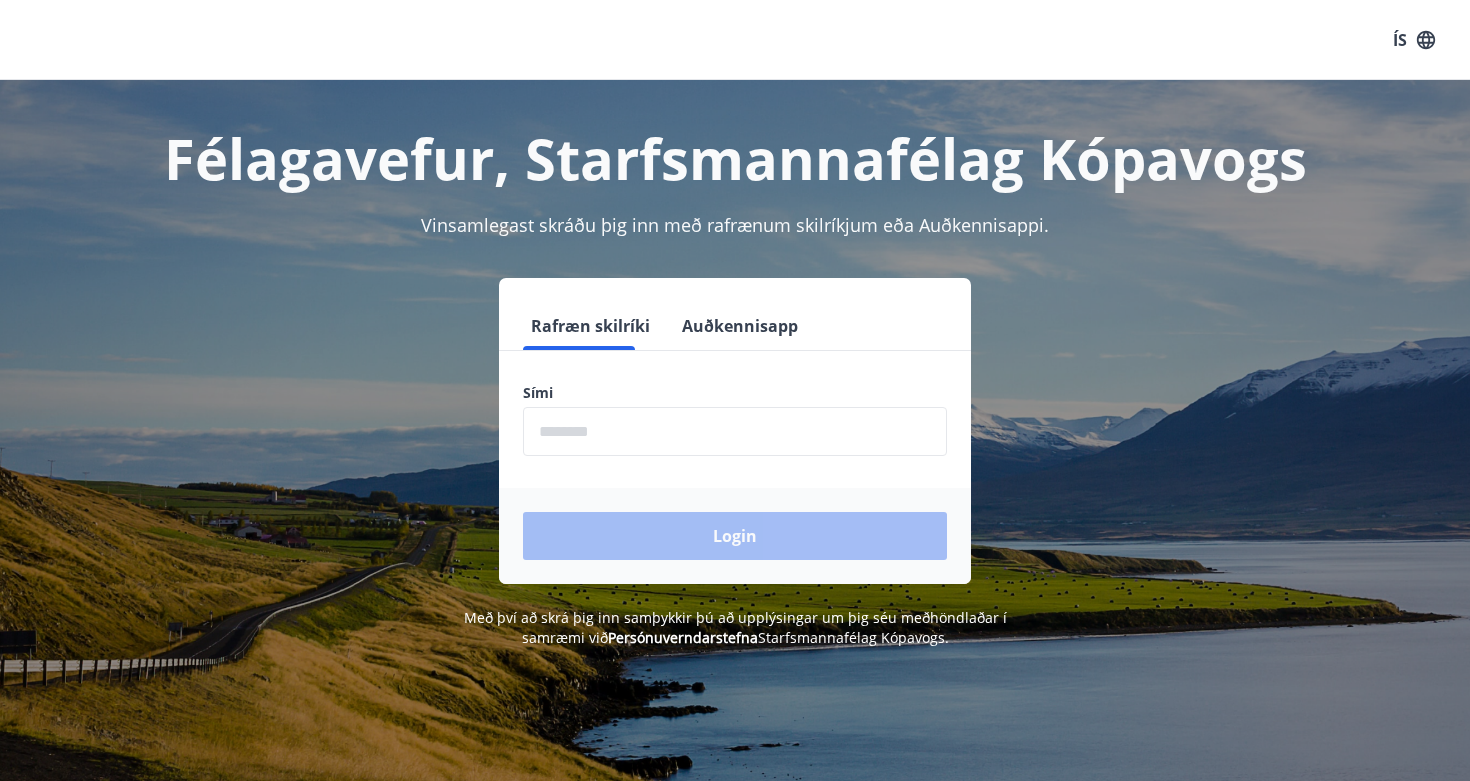 scroll, scrollTop: 0, scrollLeft: 0, axis: both 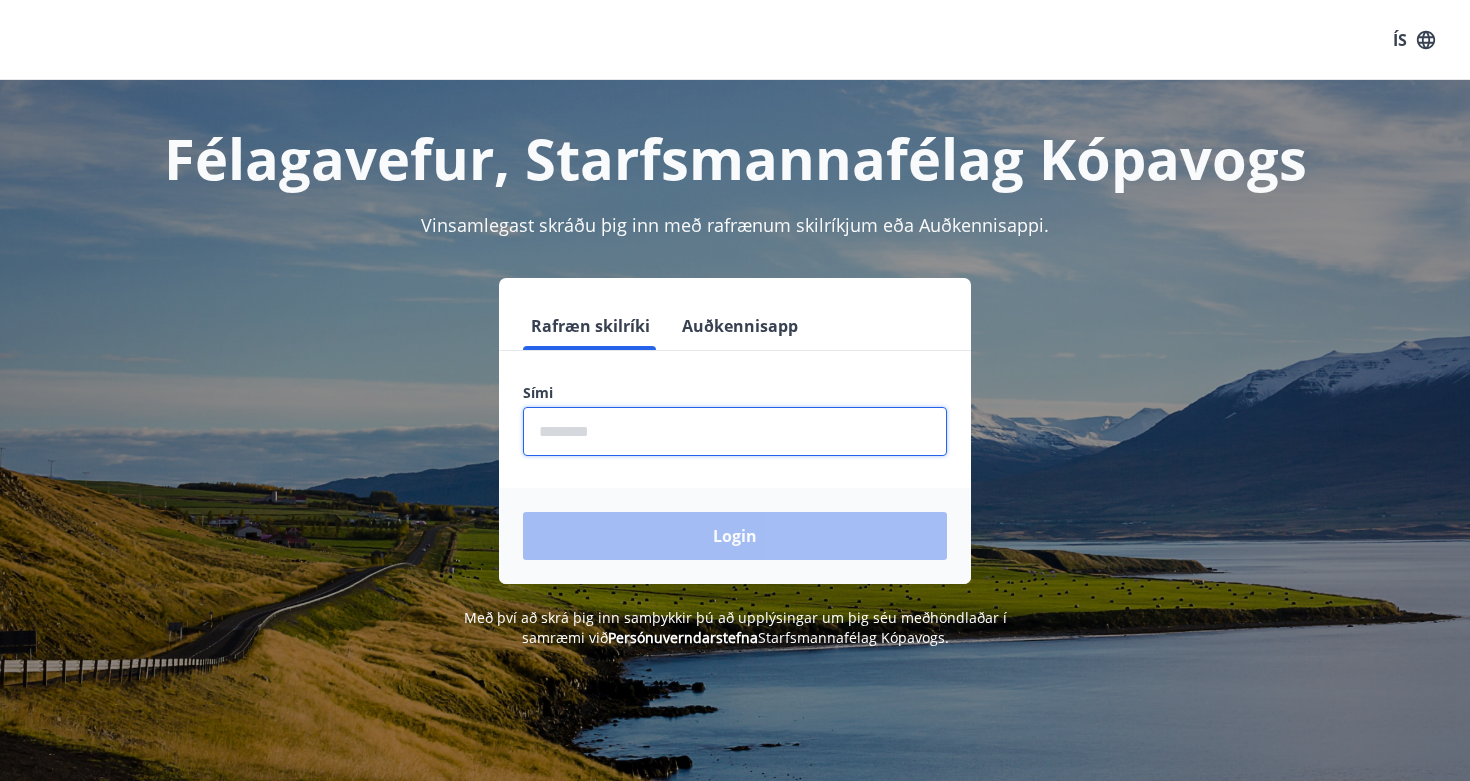click at bounding box center [735, 431] 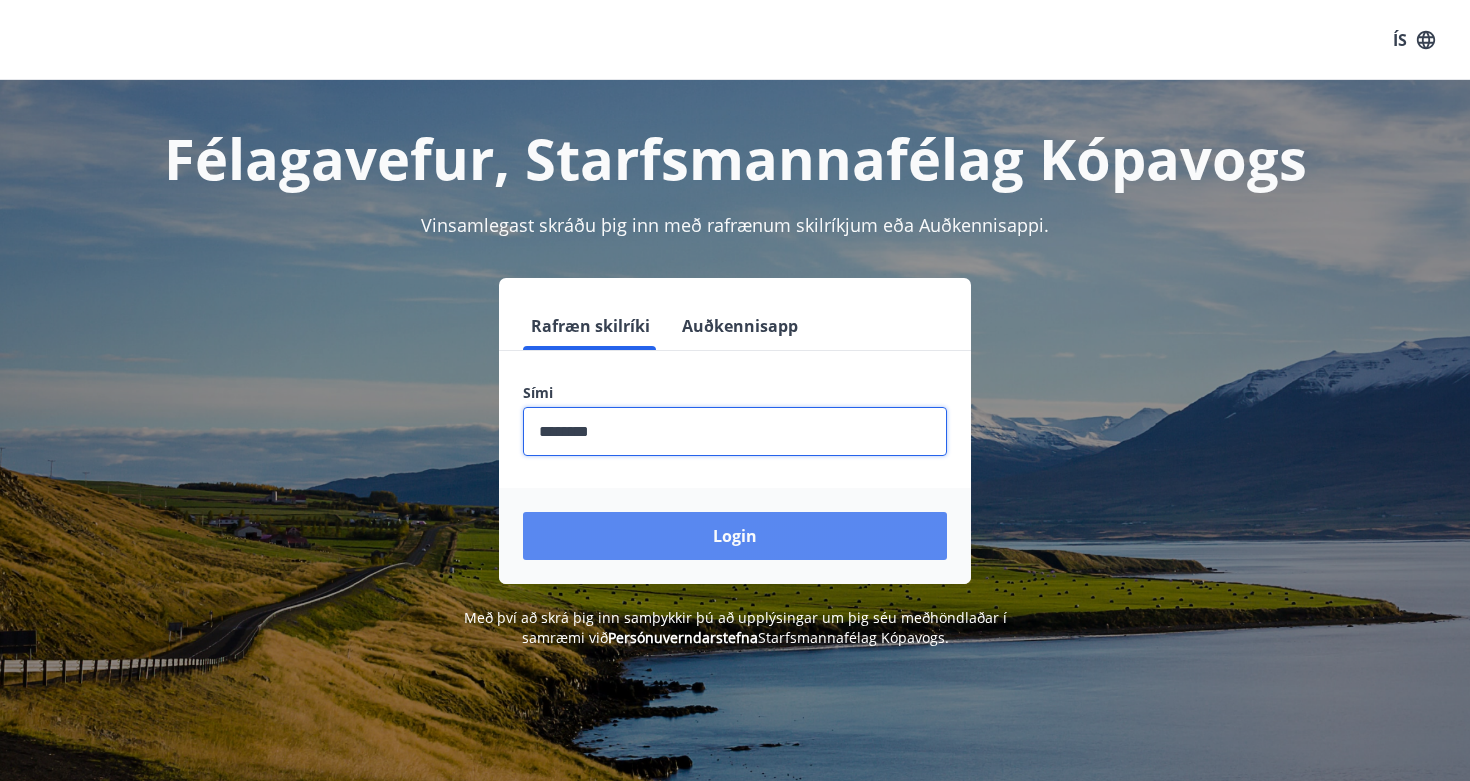 type on "********" 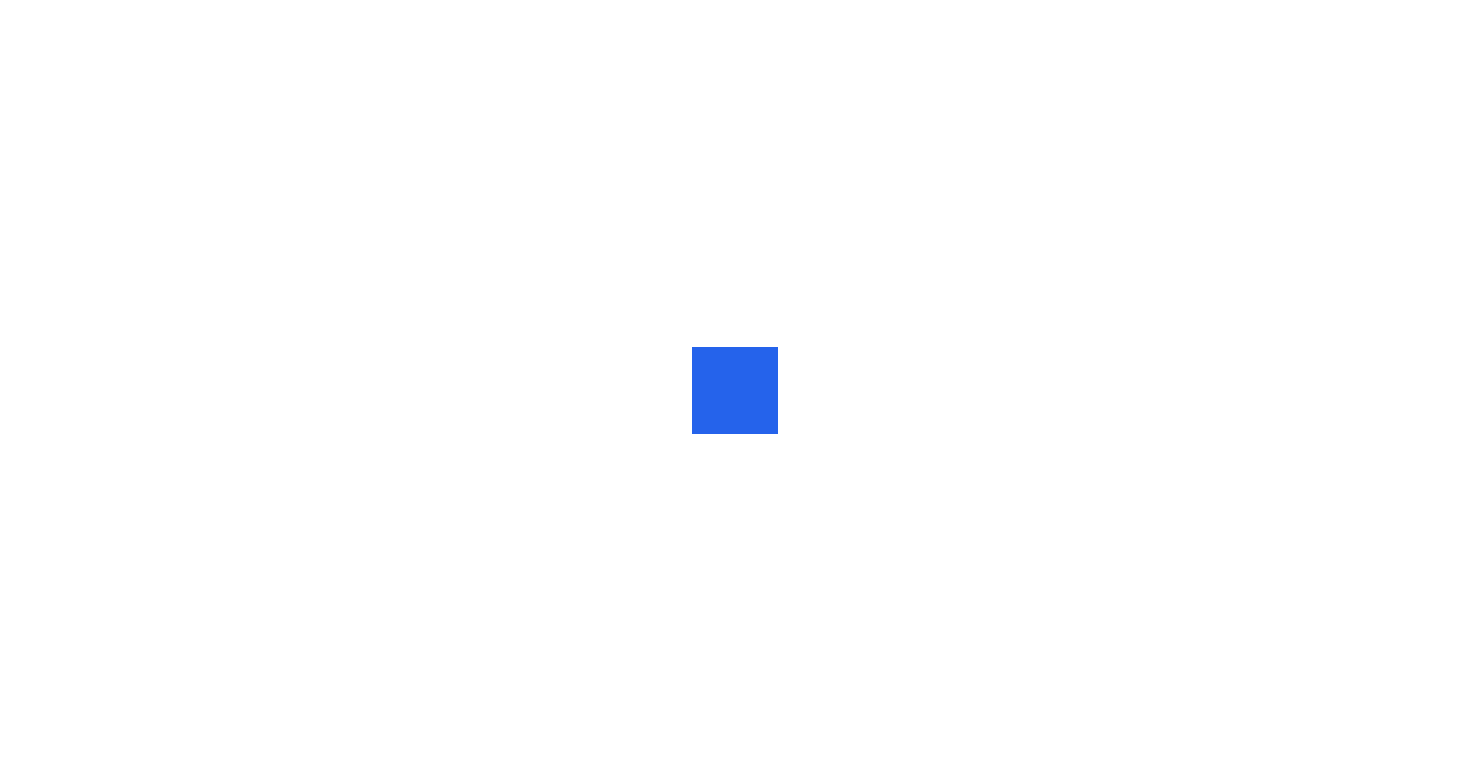 scroll, scrollTop: 0, scrollLeft: 0, axis: both 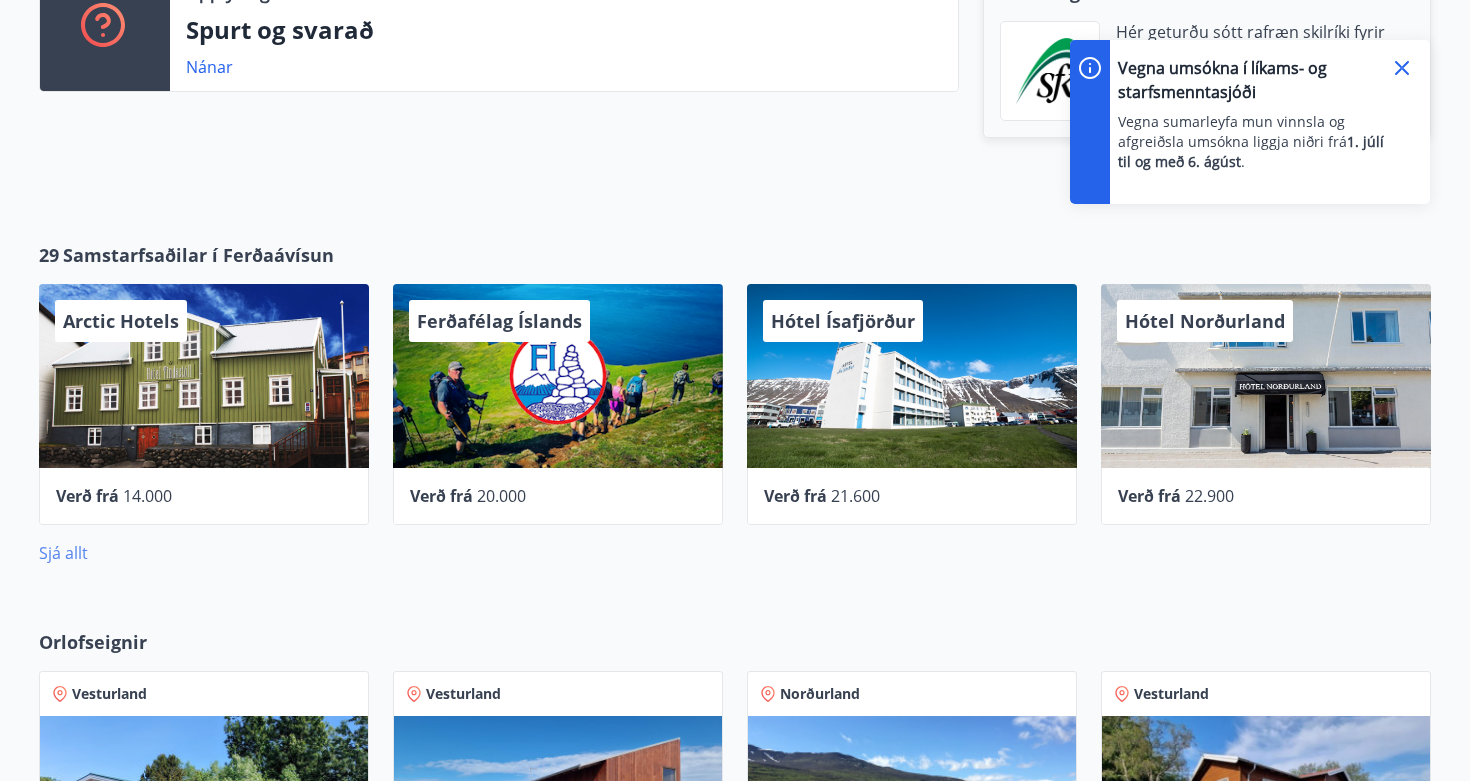 click on "Sjá allt" at bounding box center (63, 553) 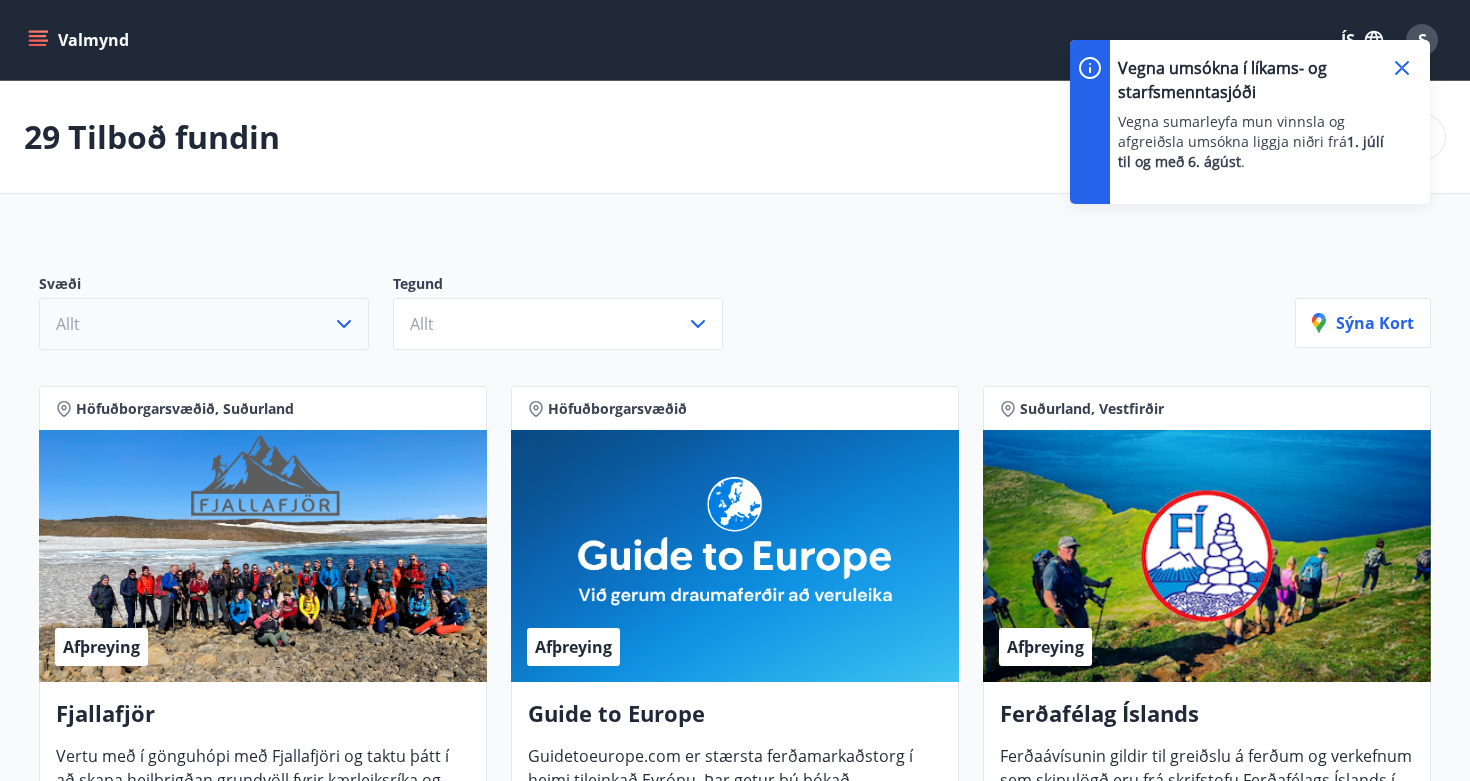 click 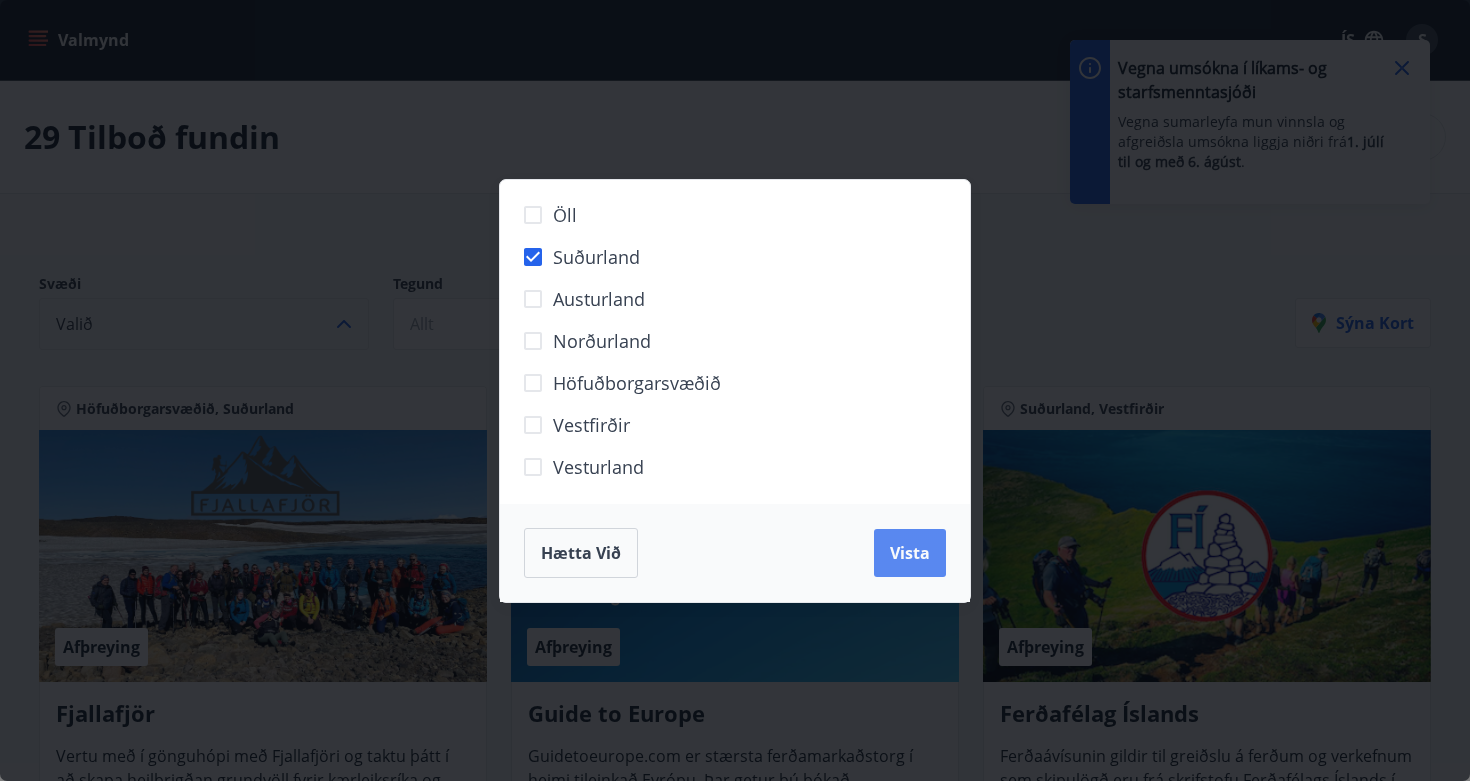 click on "Vista" at bounding box center [910, 553] 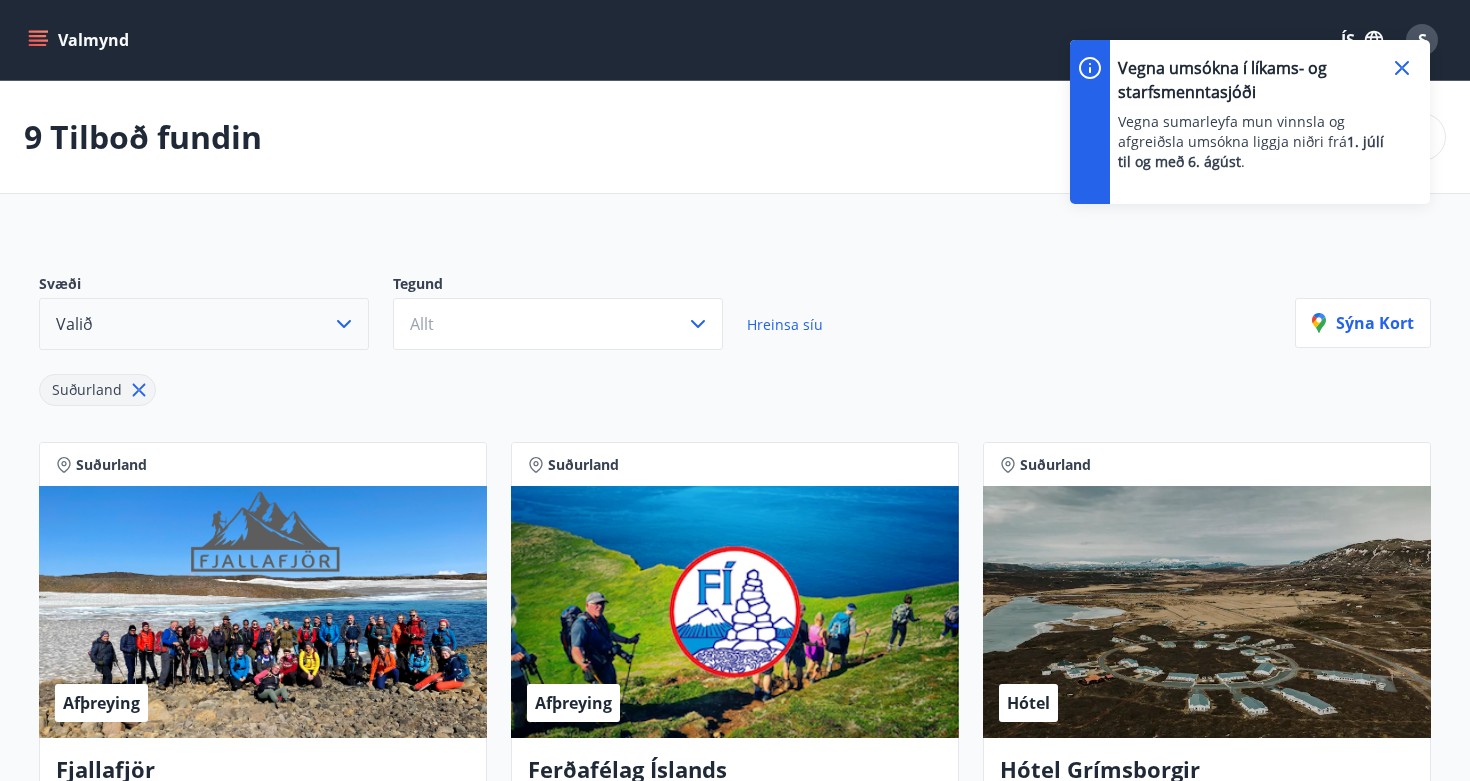 type 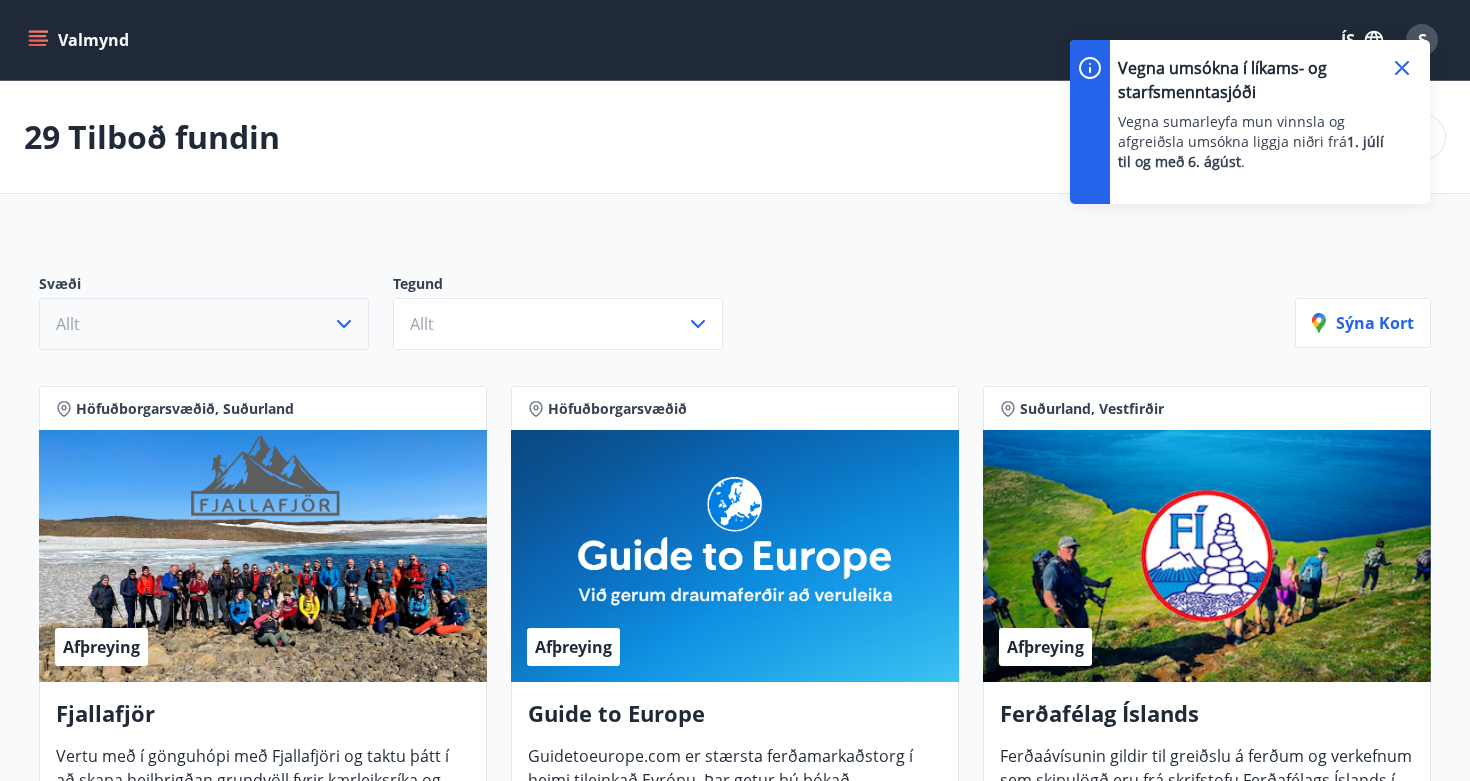 click 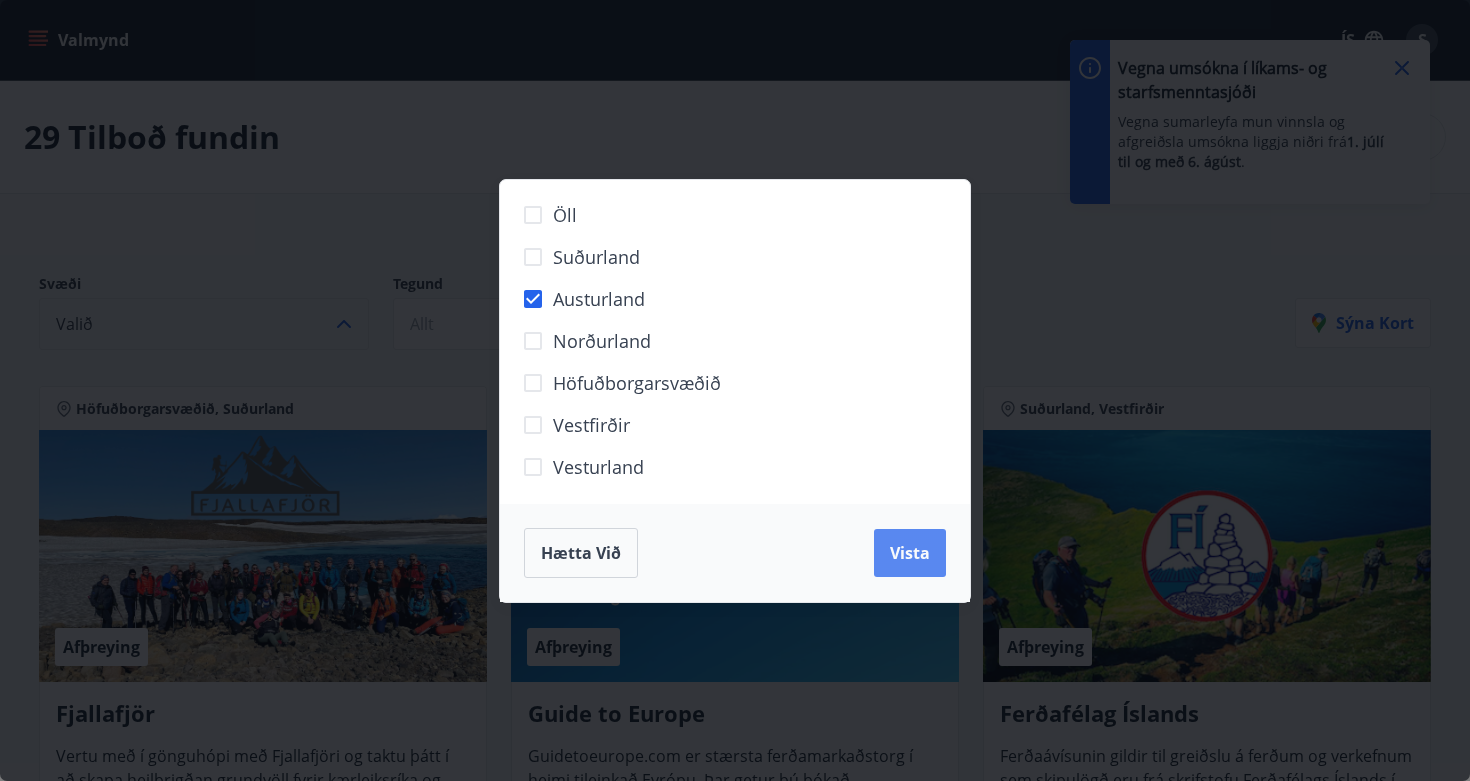 click on "Vista" at bounding box center (910, 553) 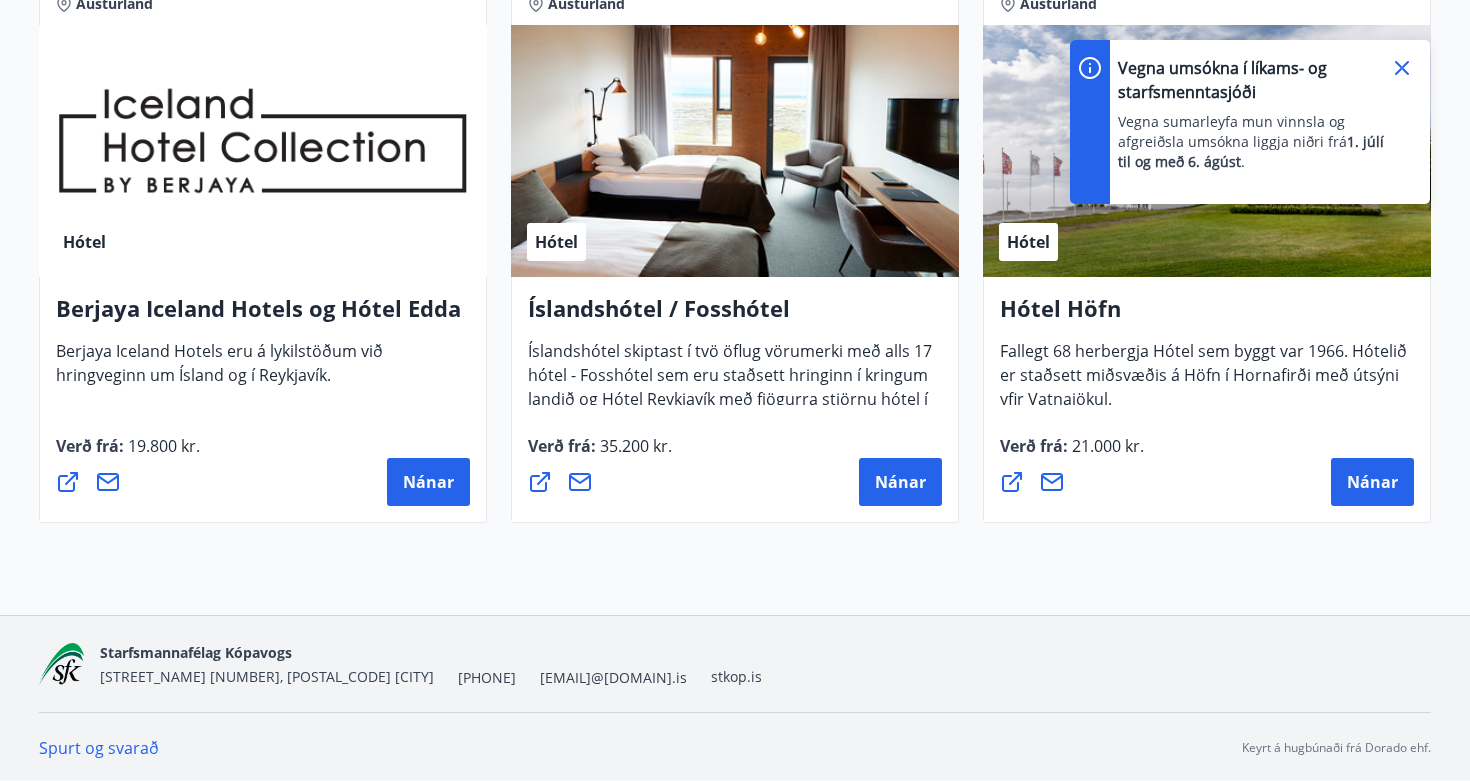 scroll, scrollTop: 463, scrollLeft: 0, axis: vertical 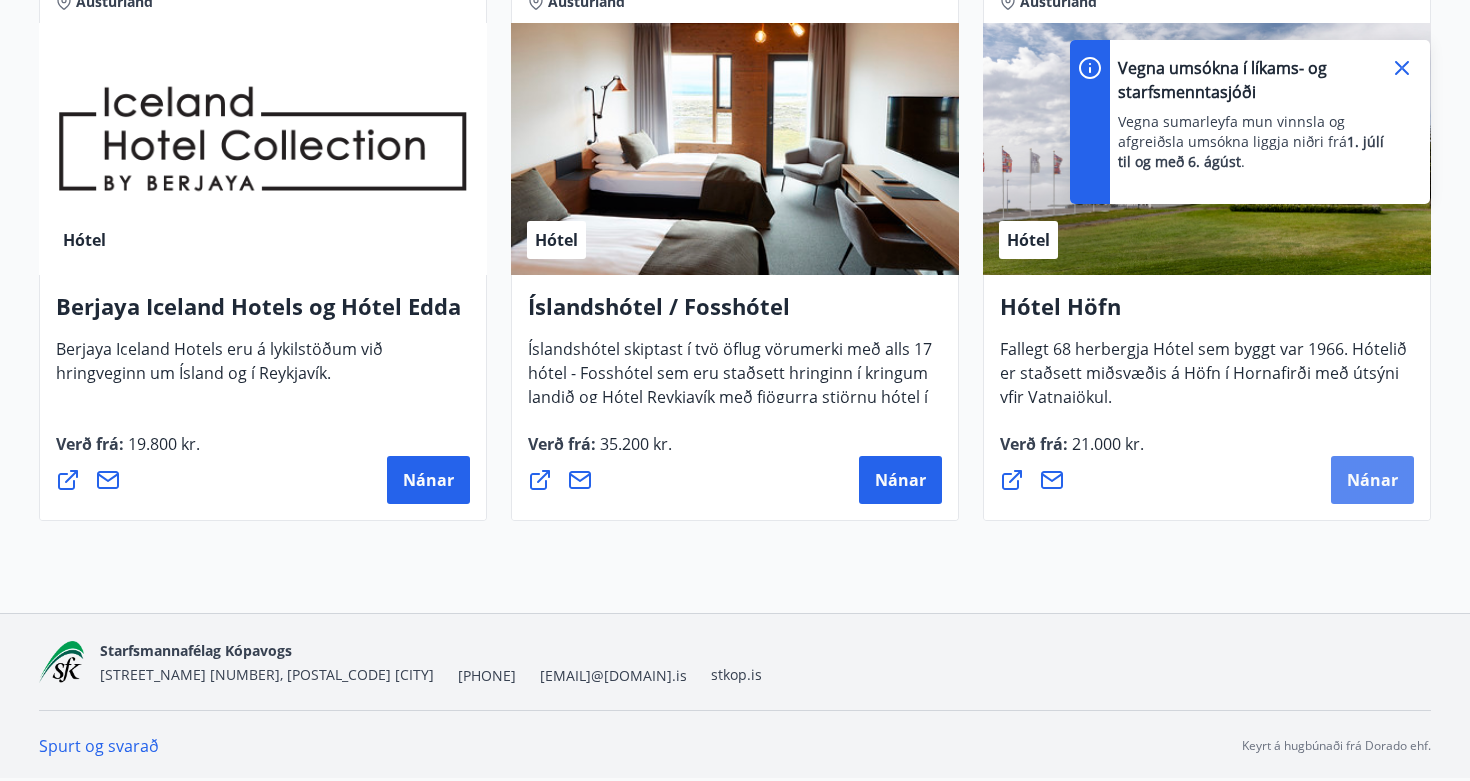 click on "Nánar" at bounding box center (1372, 480) 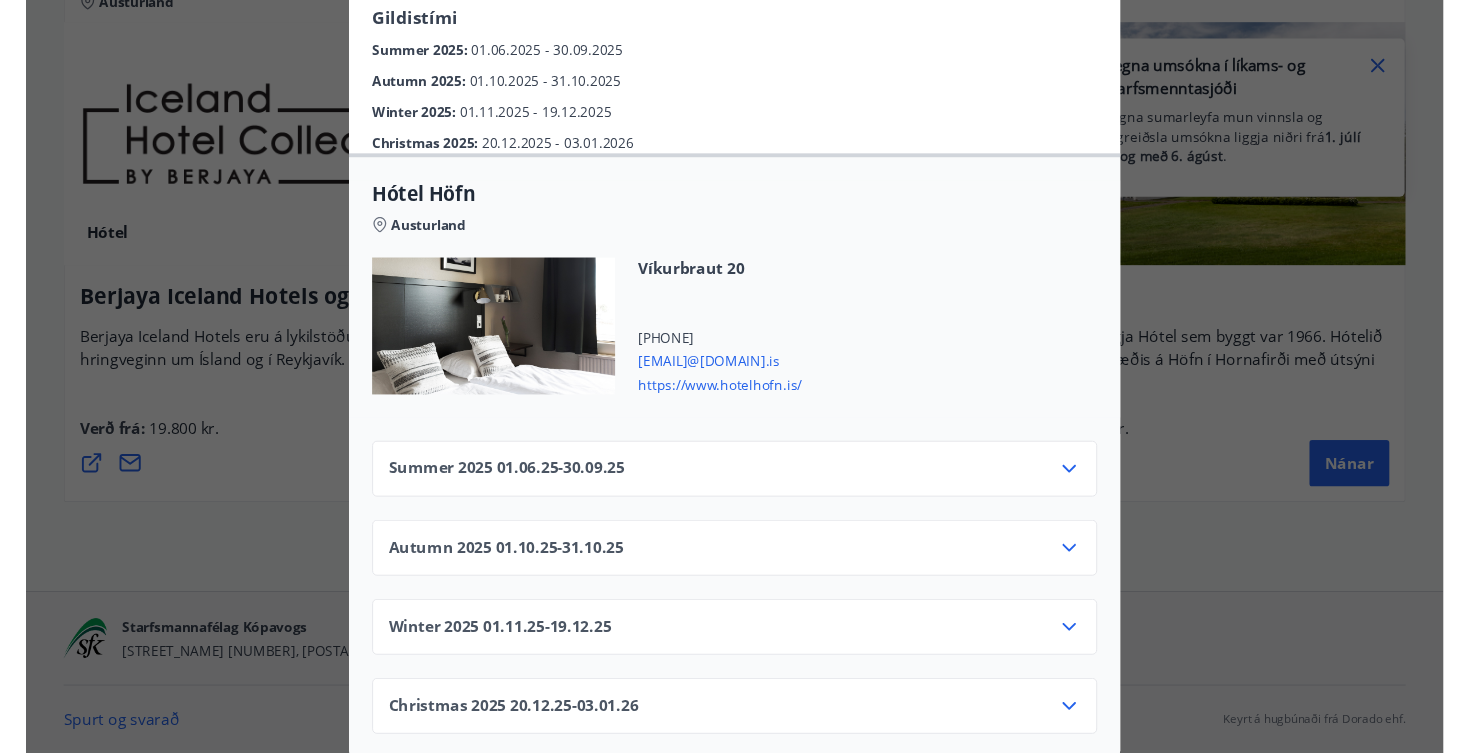 scroll, scrollTop: 616, scrollLeft: 0, axis: vertical 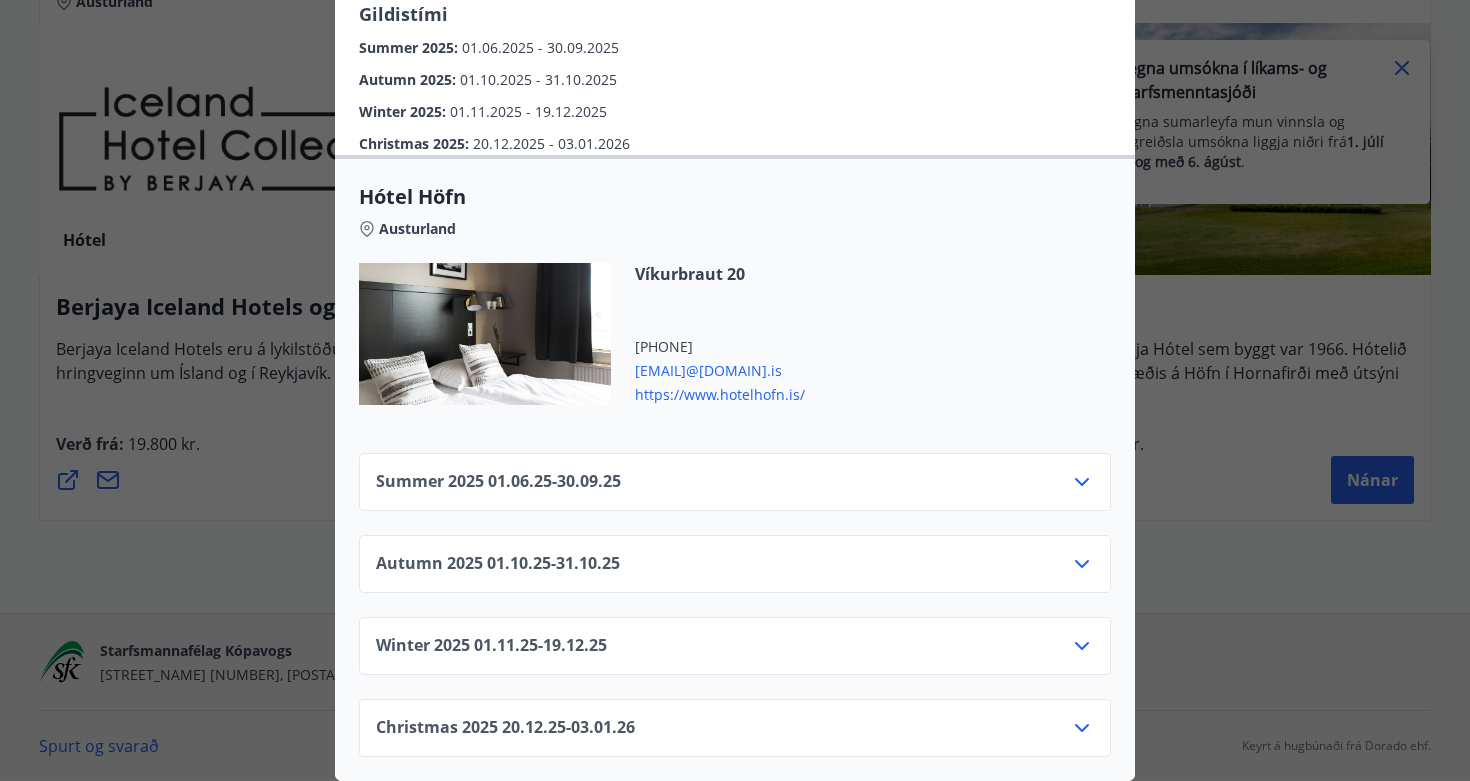 click on "https://www.hotelhofn.is/" at bounding box center [720, 393] 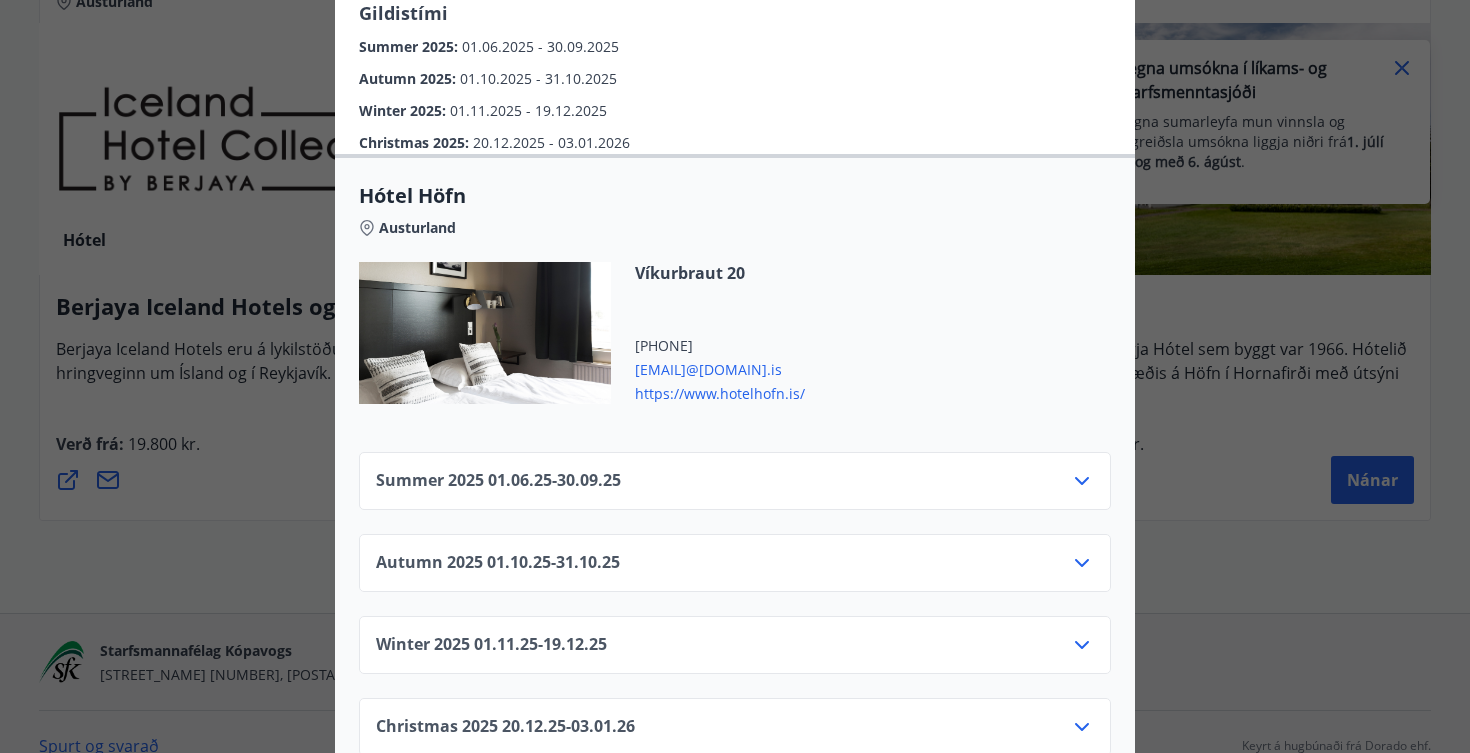 scroll, scrollTop: 0, scrollLeft: 0, axis: both 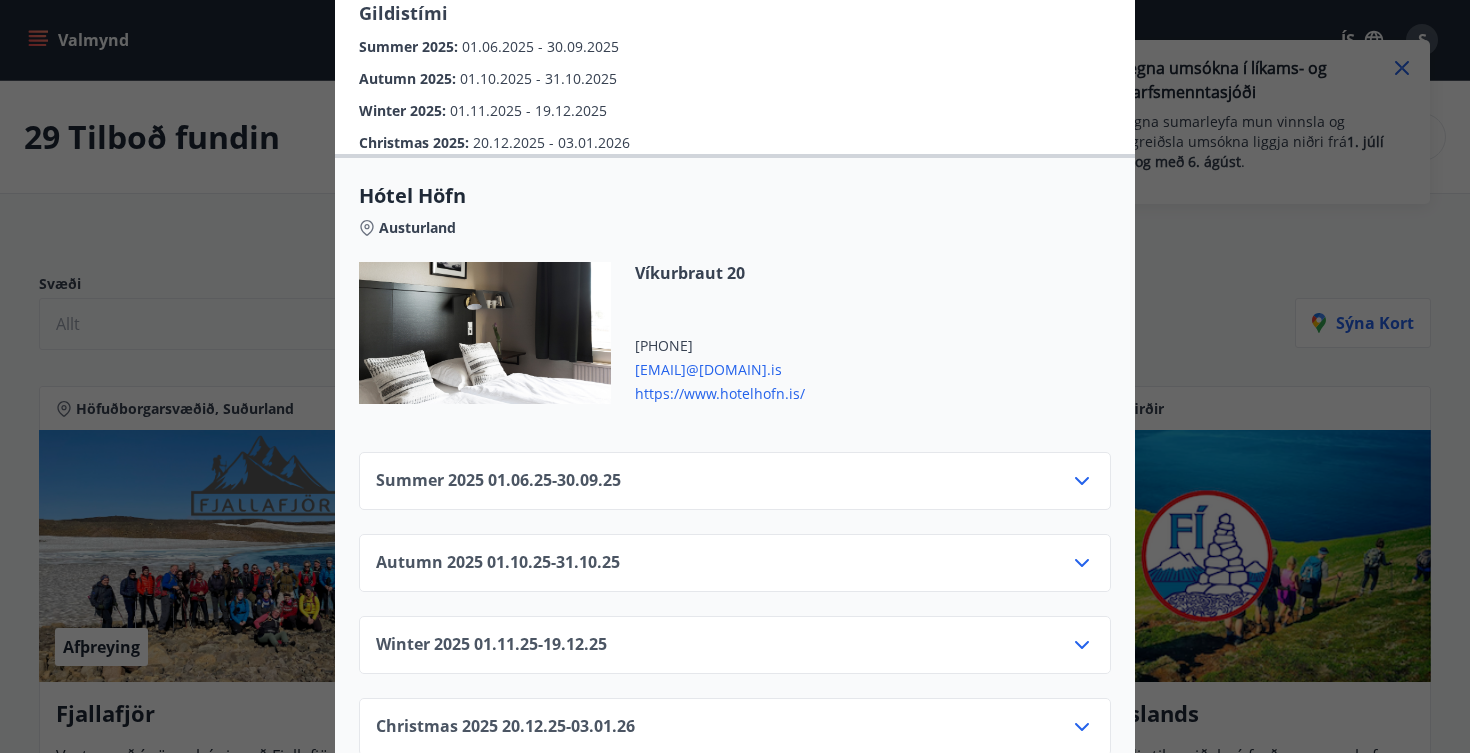 click on "[STREET_NAME] [NUMBER] [PHONE] [EMAIL]@[DOMAIN].is https://www.hotelhofn.is/" at bounding box center [735, 345] 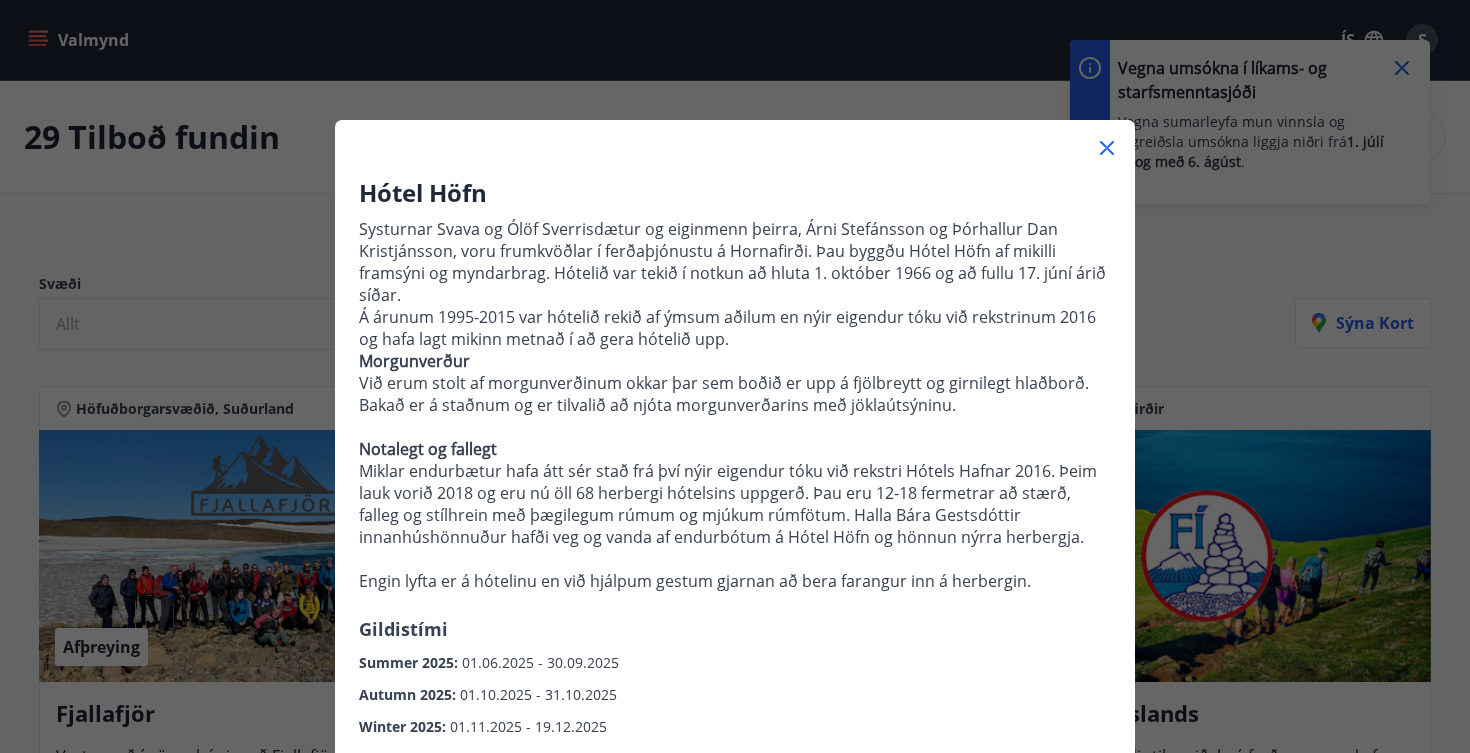 scroll, scrollTop: 0, scrollLeft: 0, axis: both 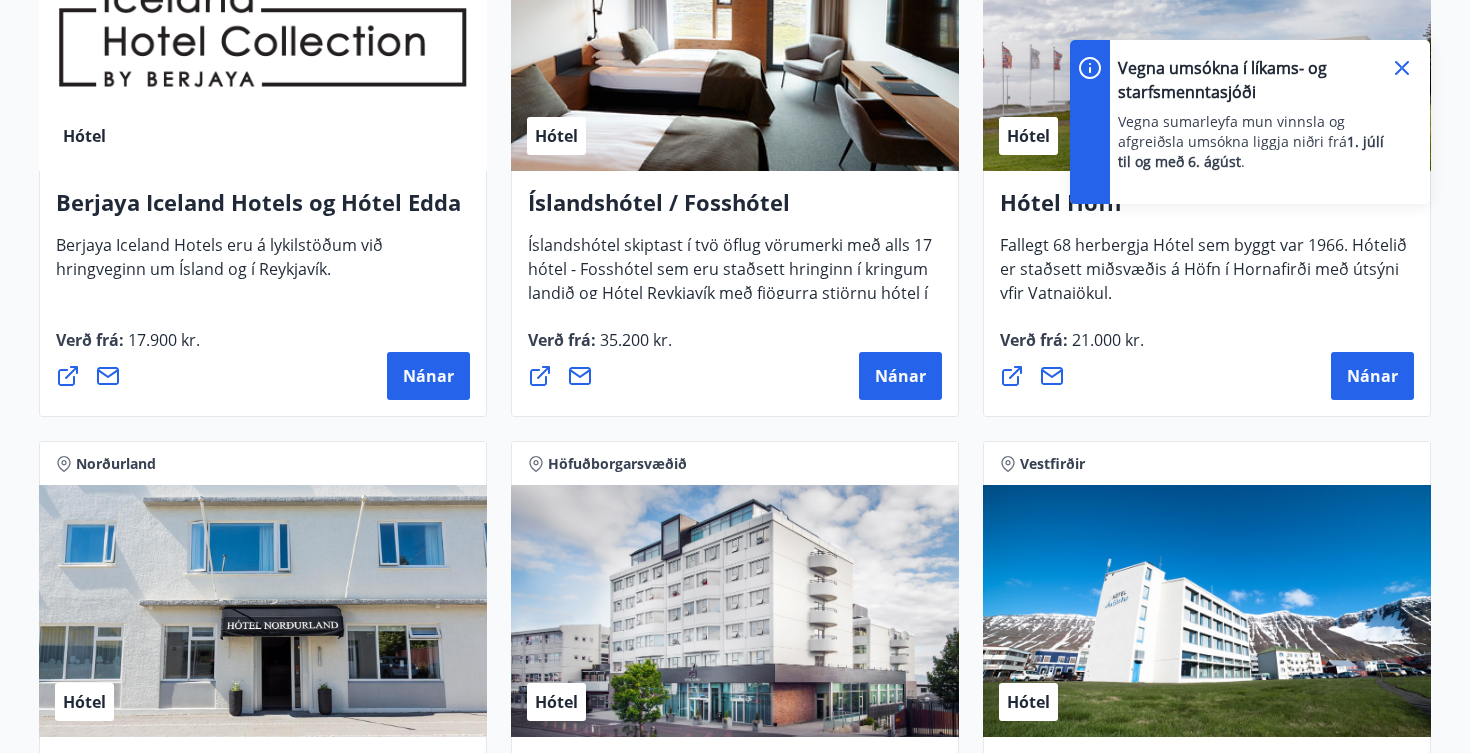 type 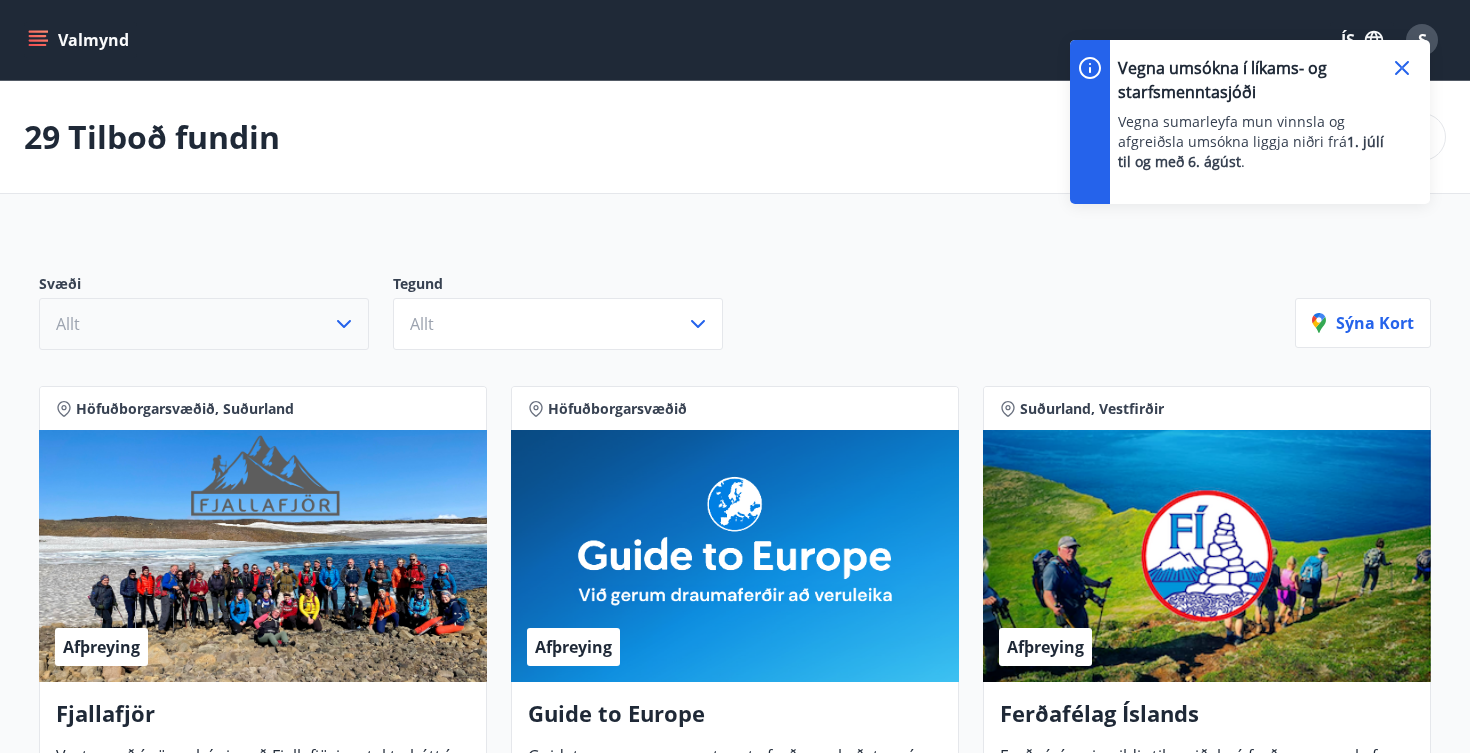 scroll, scrollTop: 0, scrollLeft: 0, axis: both 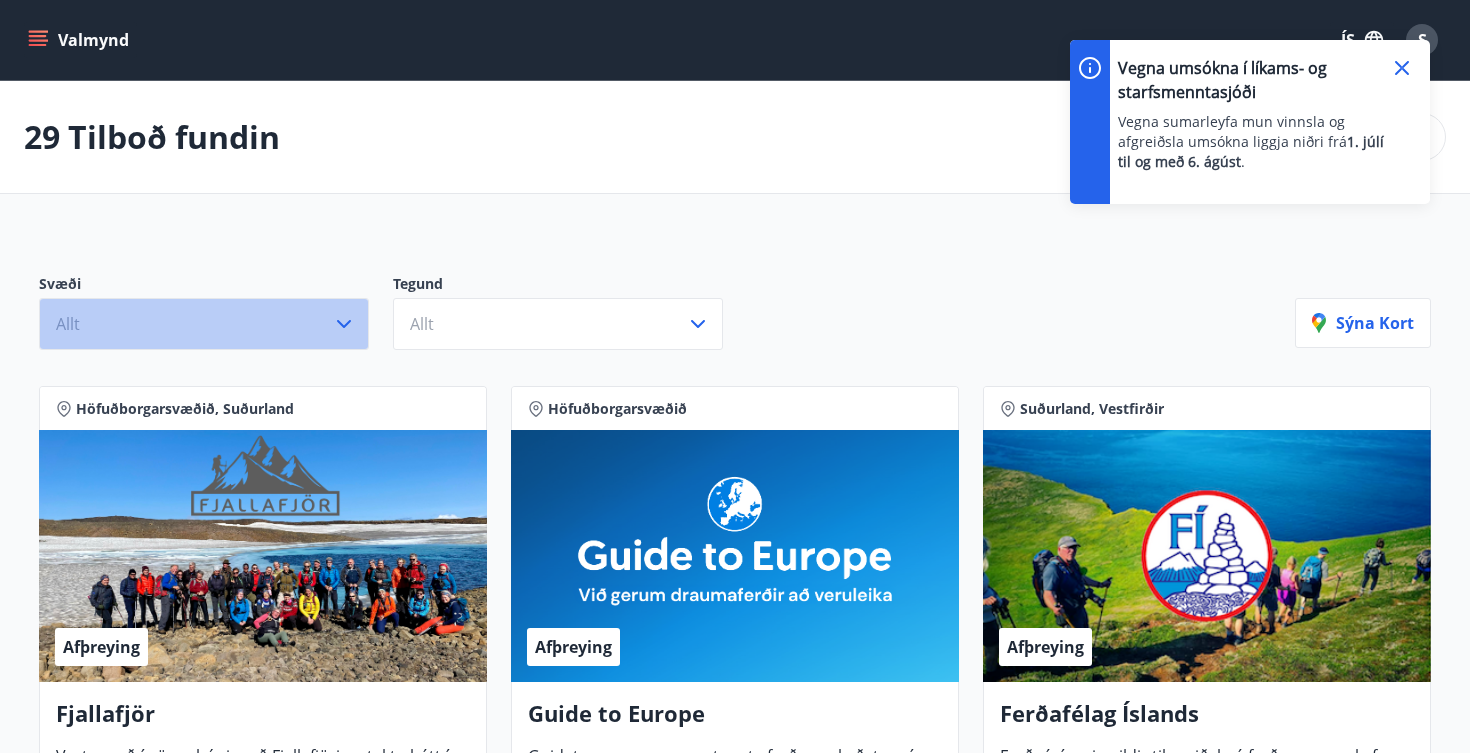 click 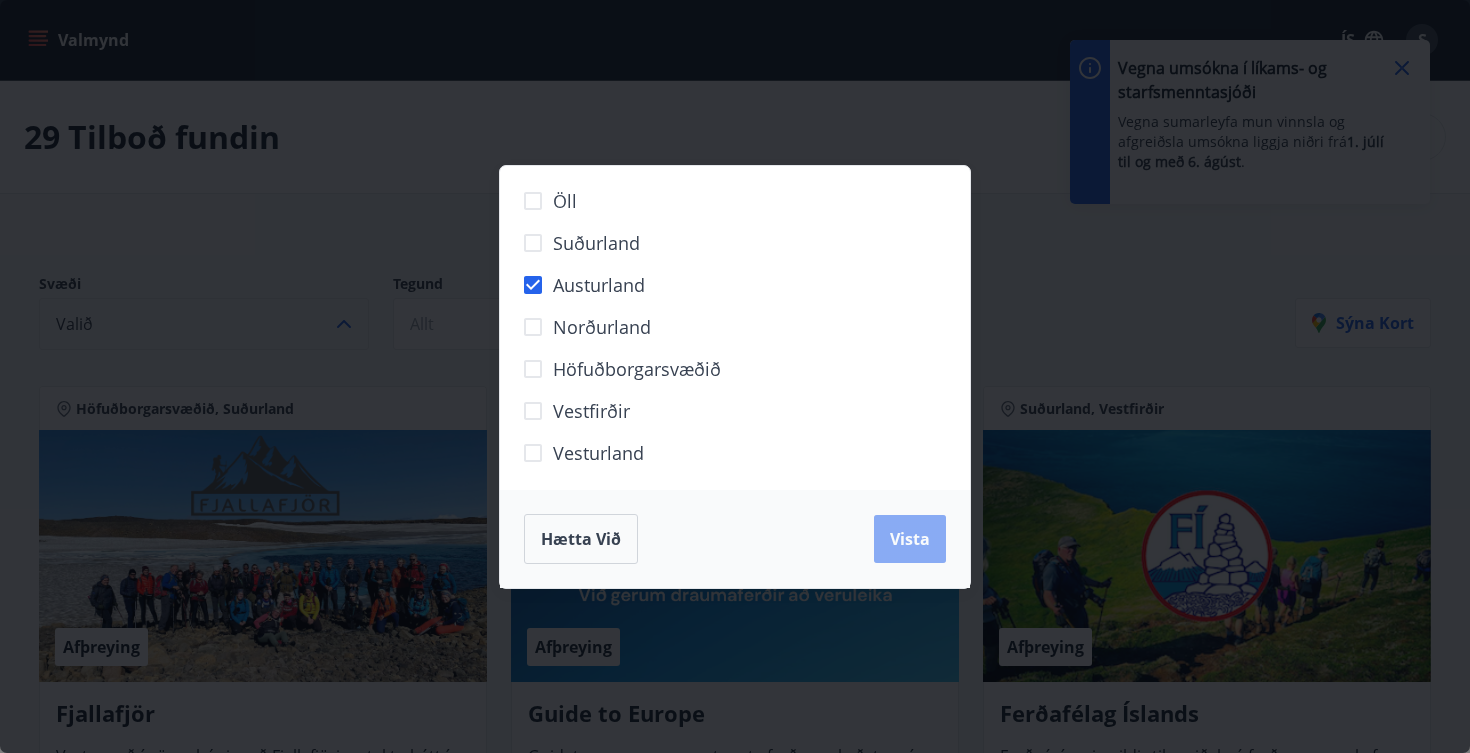 click on "Vista" at bounding box center (910, 539) 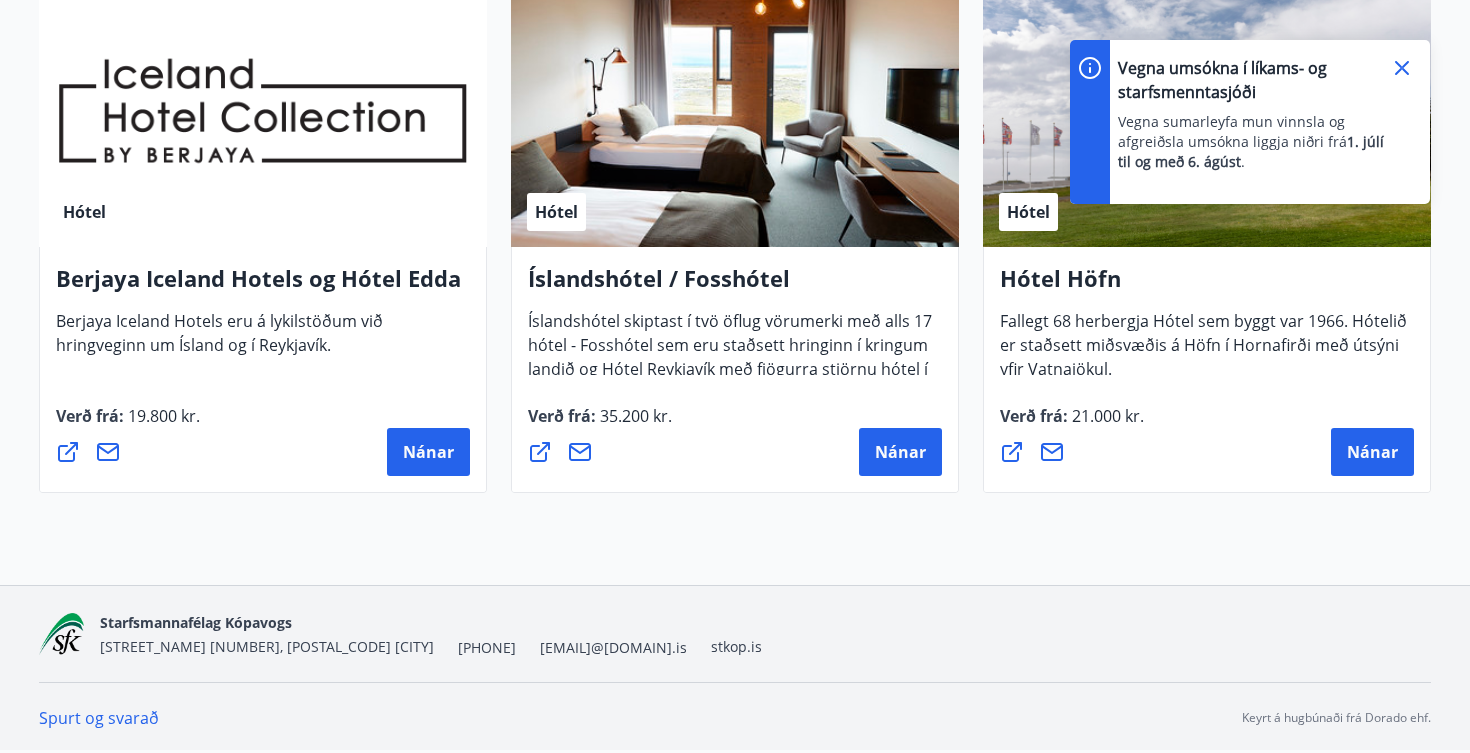 scroll, scrollTop: 491, scrollLeft: 0, axis: vertical 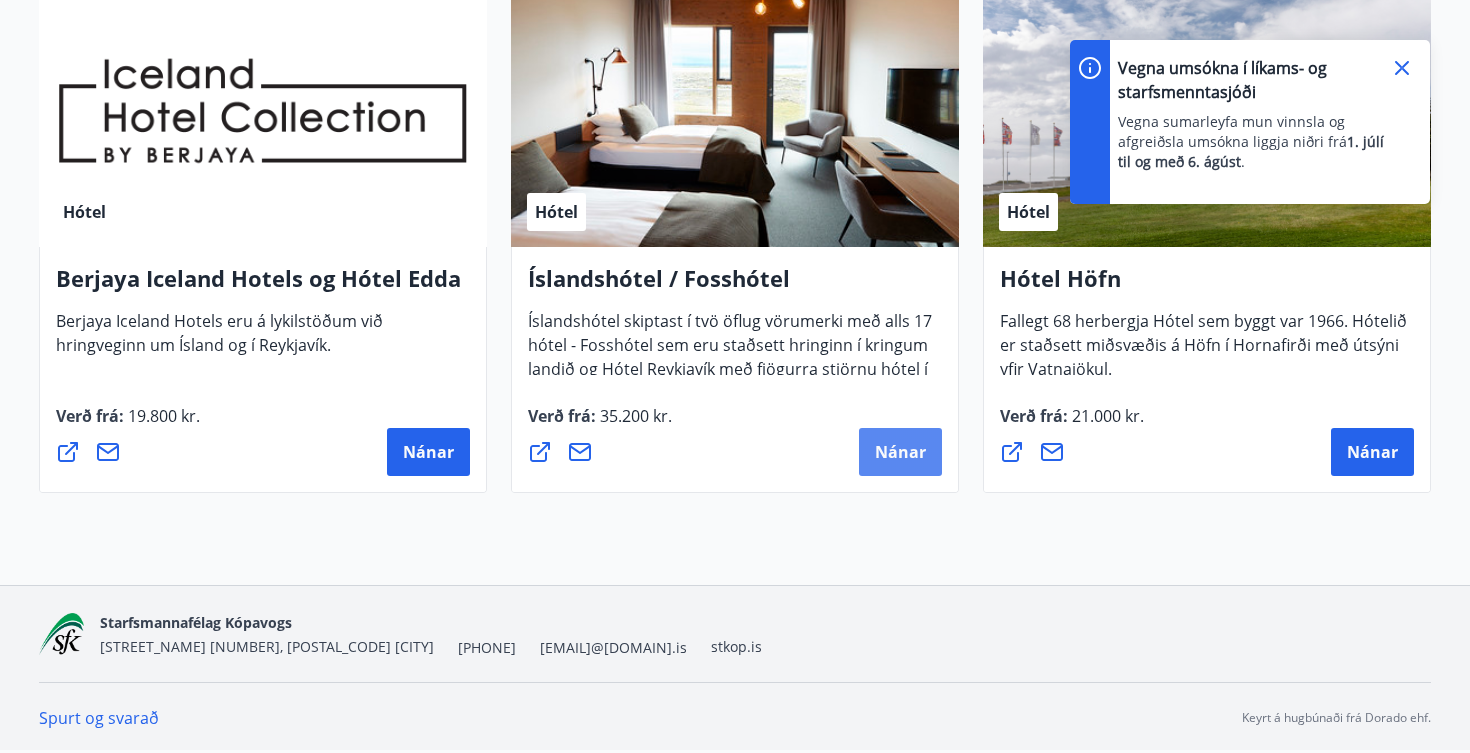 click on "Nánar" at bounding box center [900, 452] 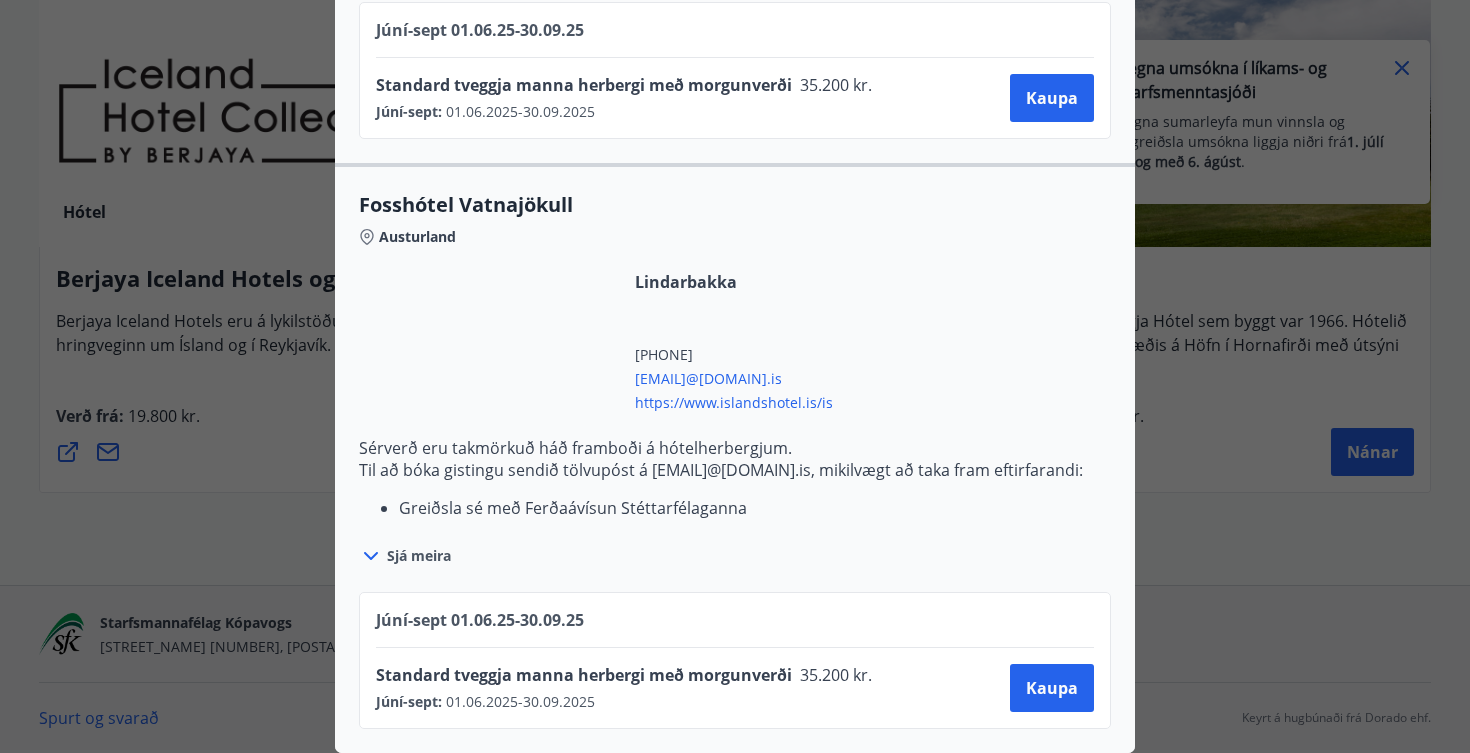 scroll, scrollTop: 1092, scrollLeft: 0, axis: vertical 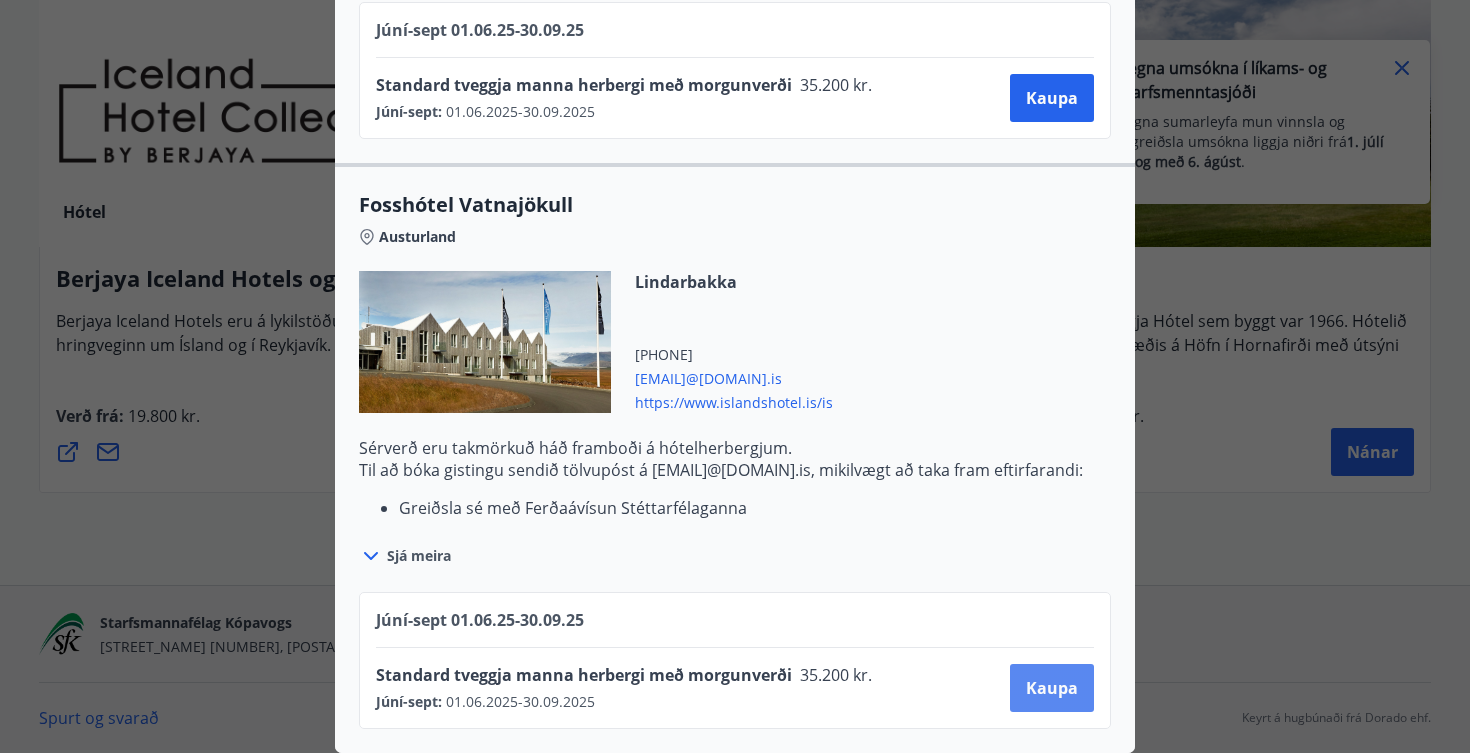 click on "Kaupa" at bounding box center (1052, 688) 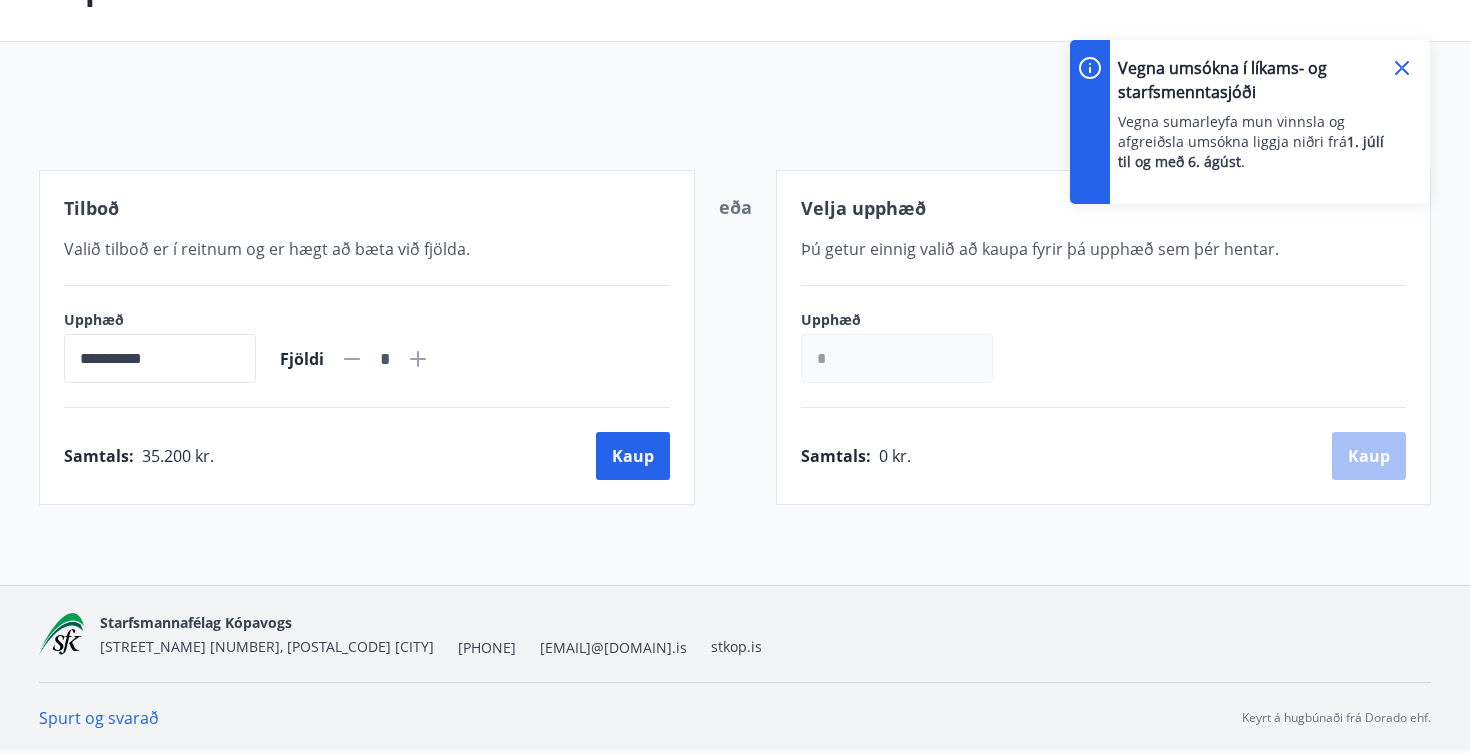 scroll, scrollTop: 148, scrollLeft: 0, axis: vertical 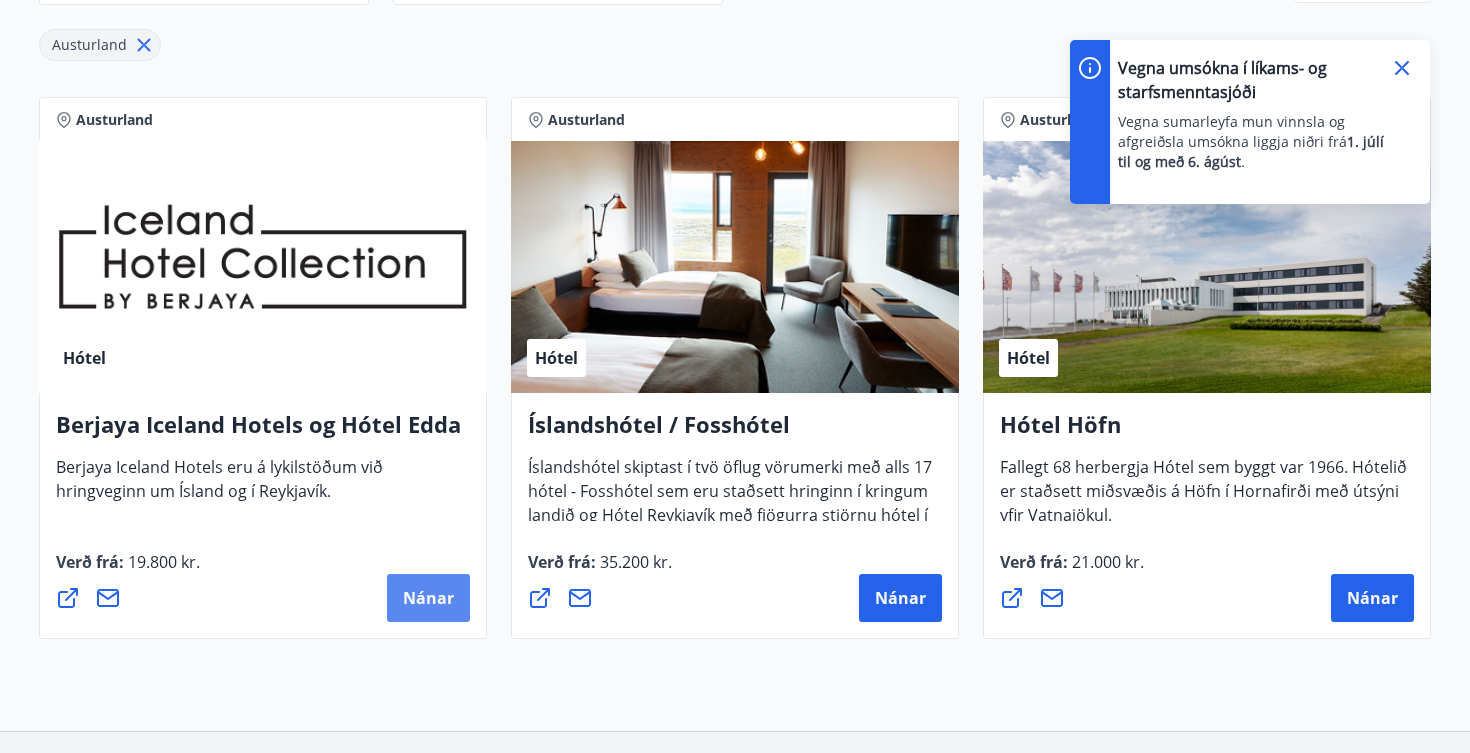 click on "Nánar" at bounding box center (428, 598) 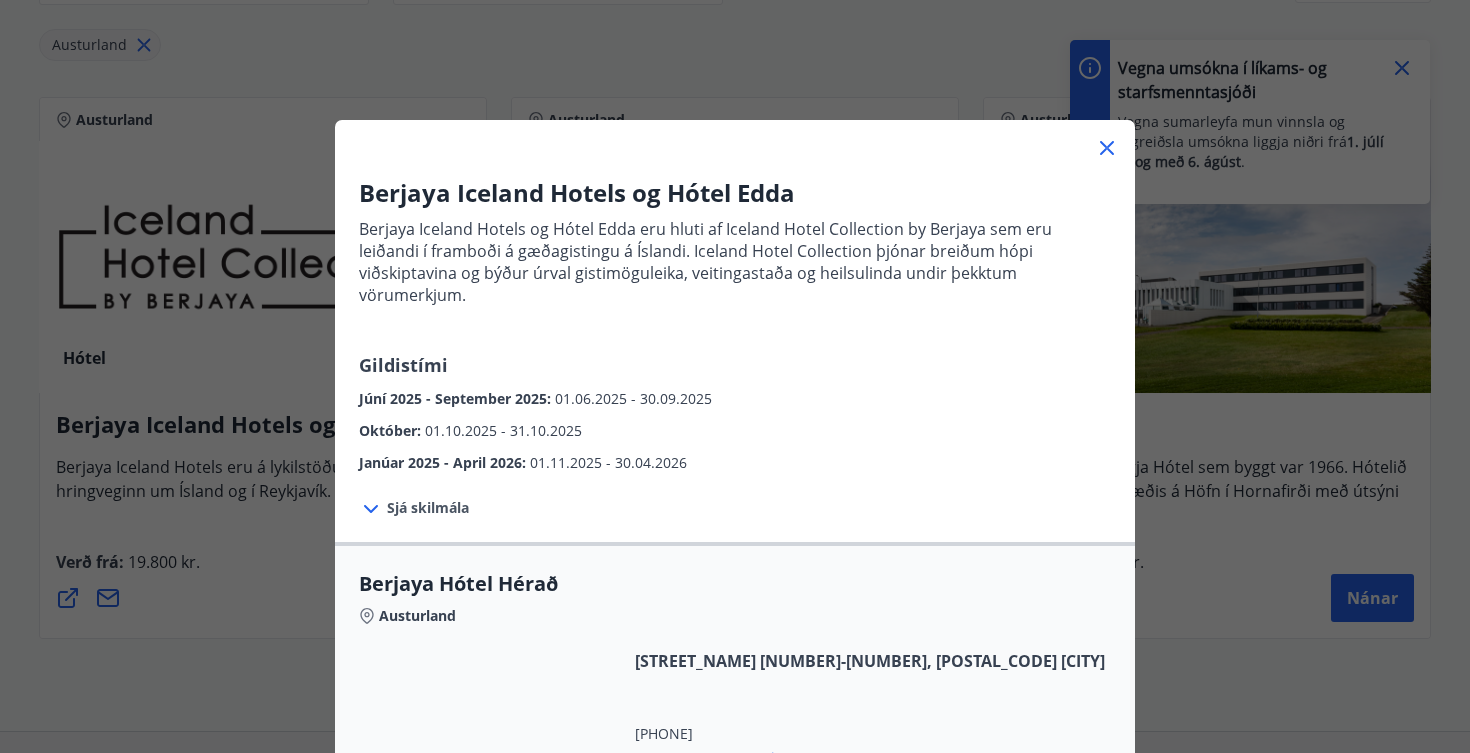 scroll, scrollTop: 0, scrollLeft: 0, axis: both 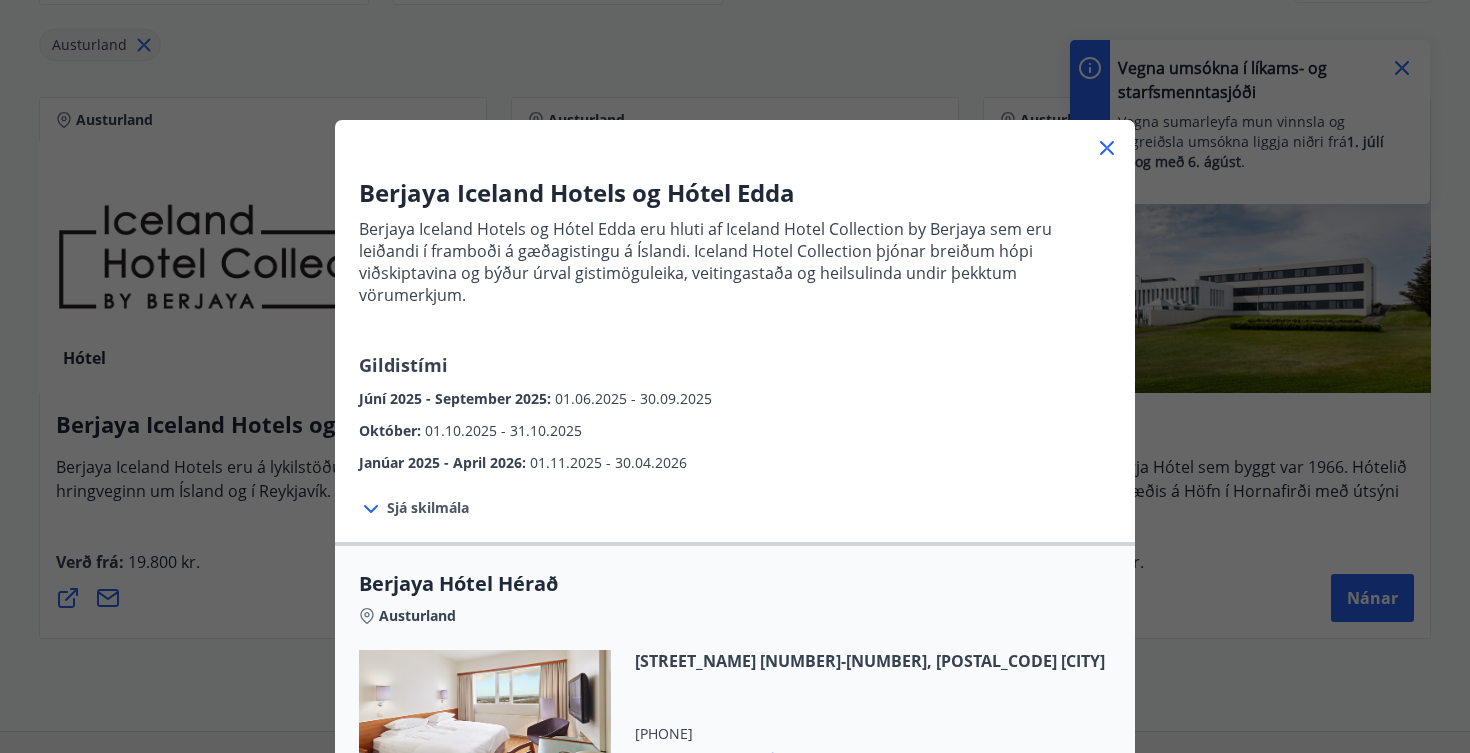 click 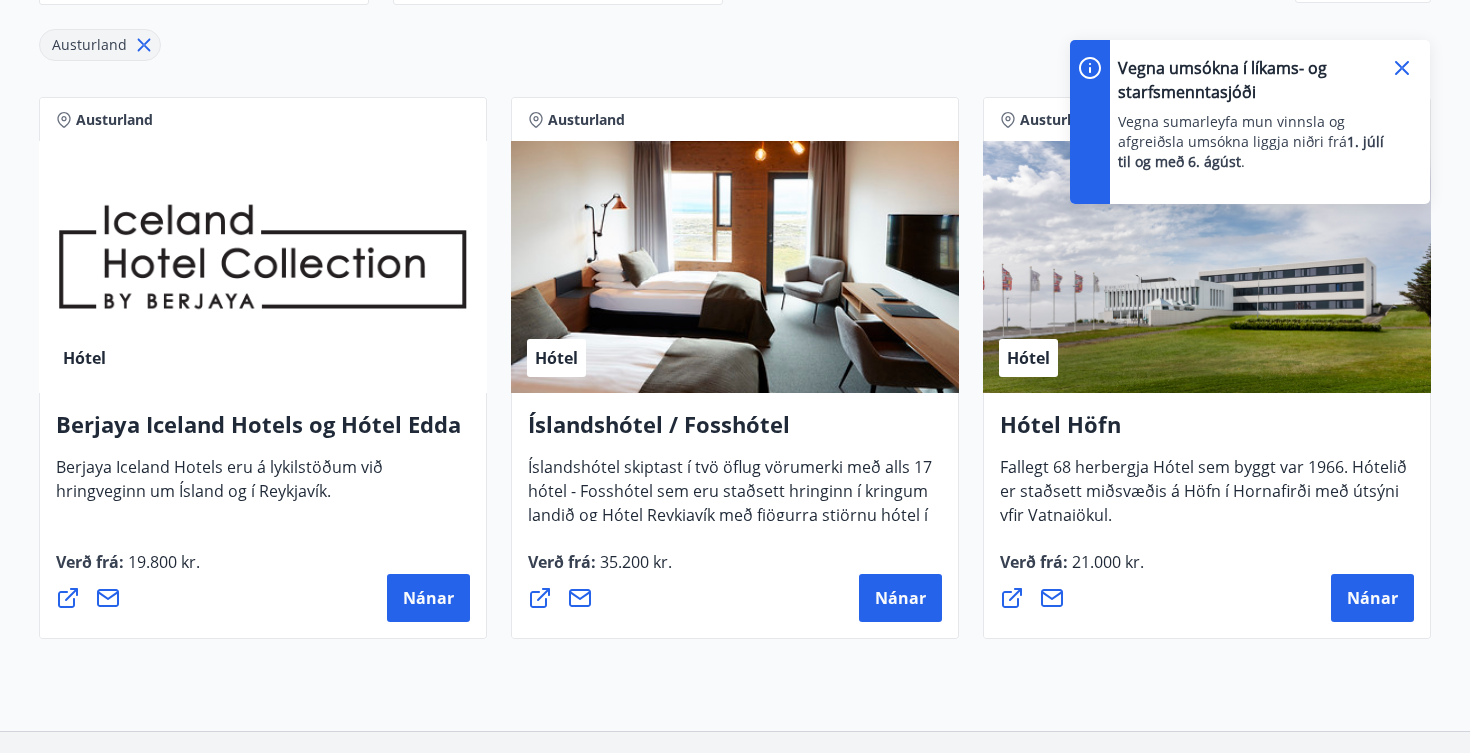 type 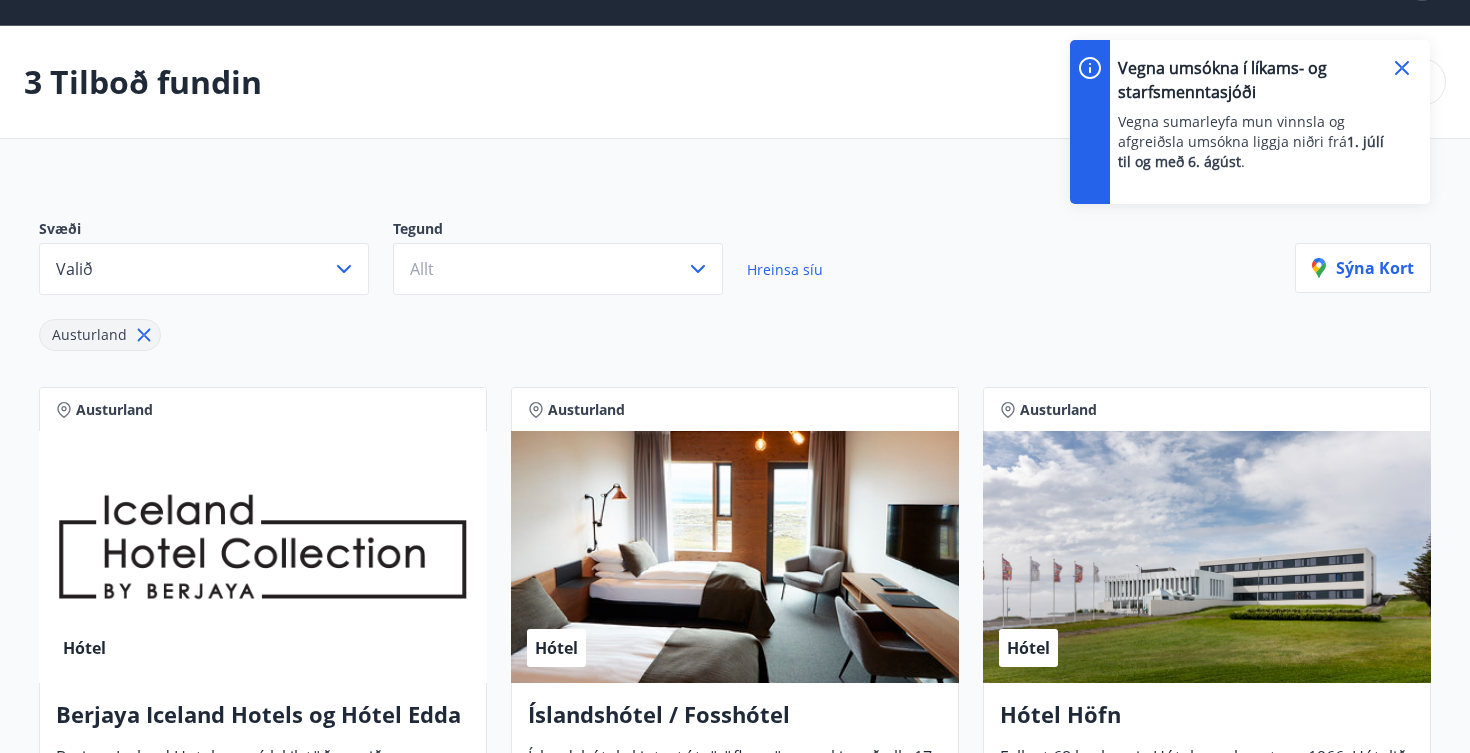 scroll, scrollTop: 38, scrollLeft: 0, axis: vertical 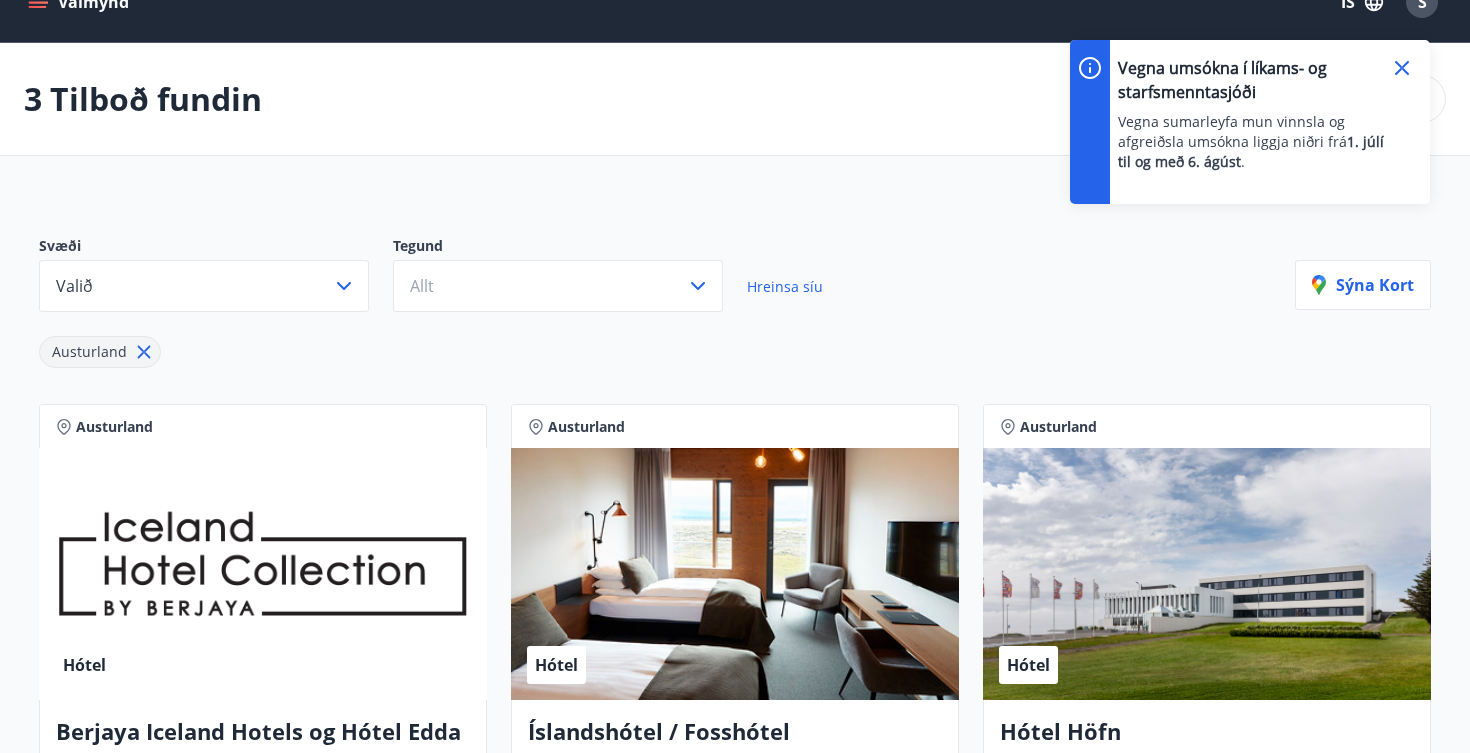 click on "Hreinsa síu" at bounding box center [785, 286] 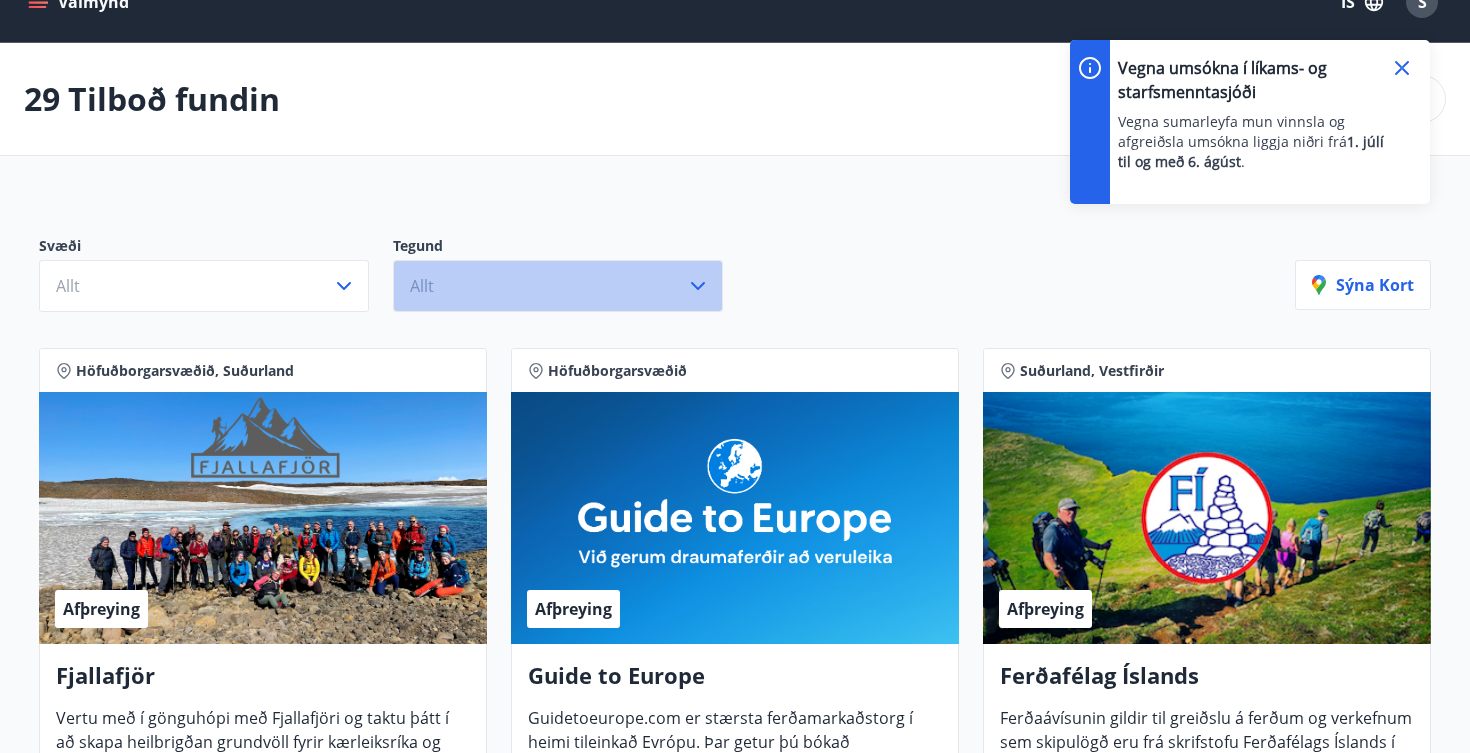 click 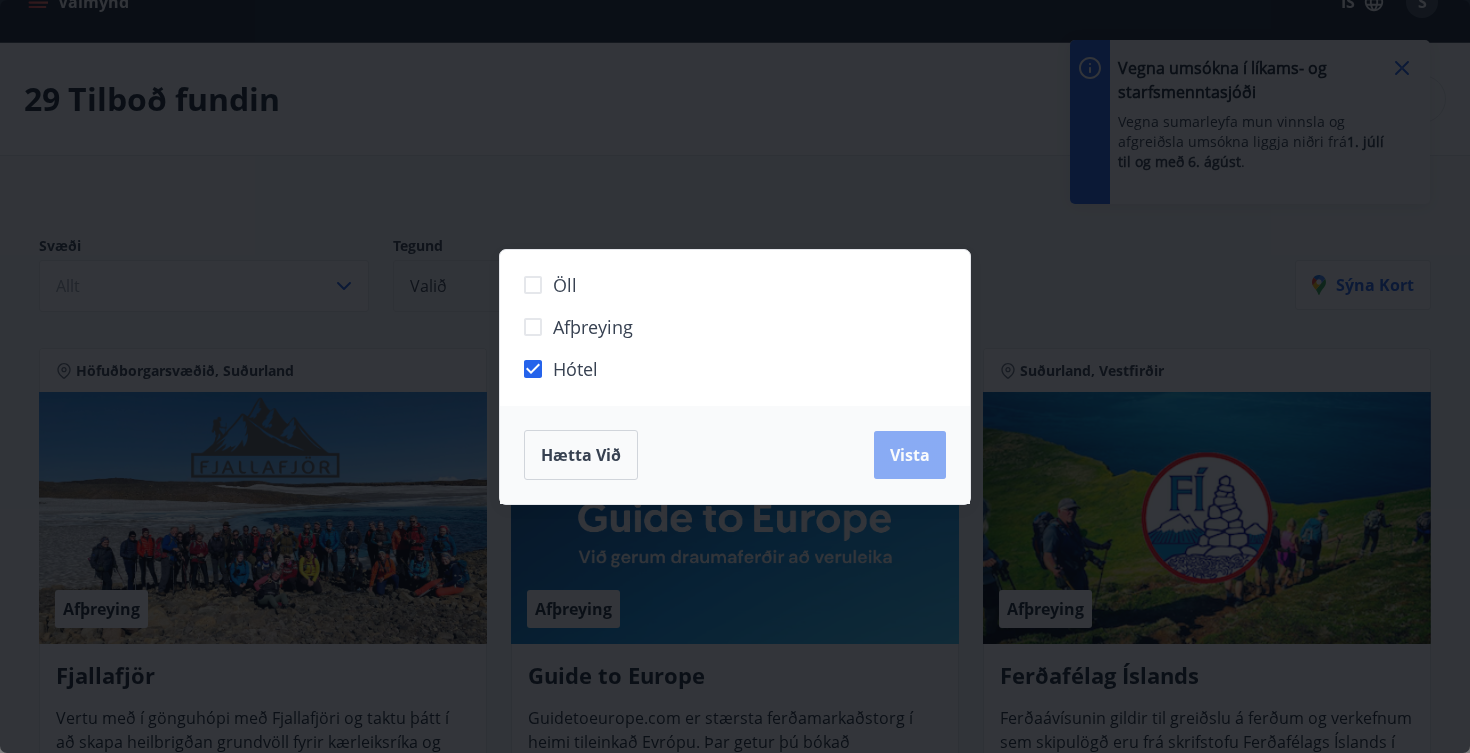 click on "Vista" at bounding box center [910, 455] 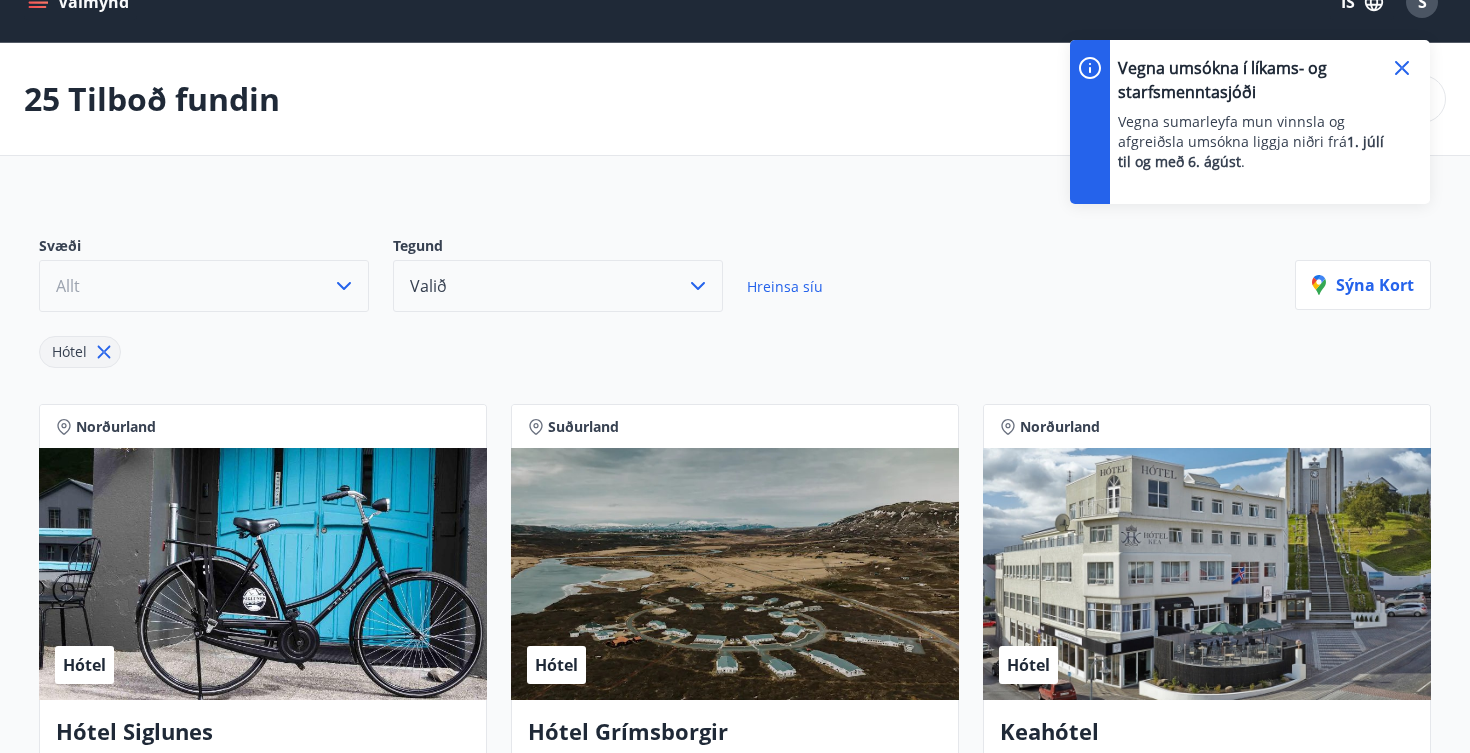 click 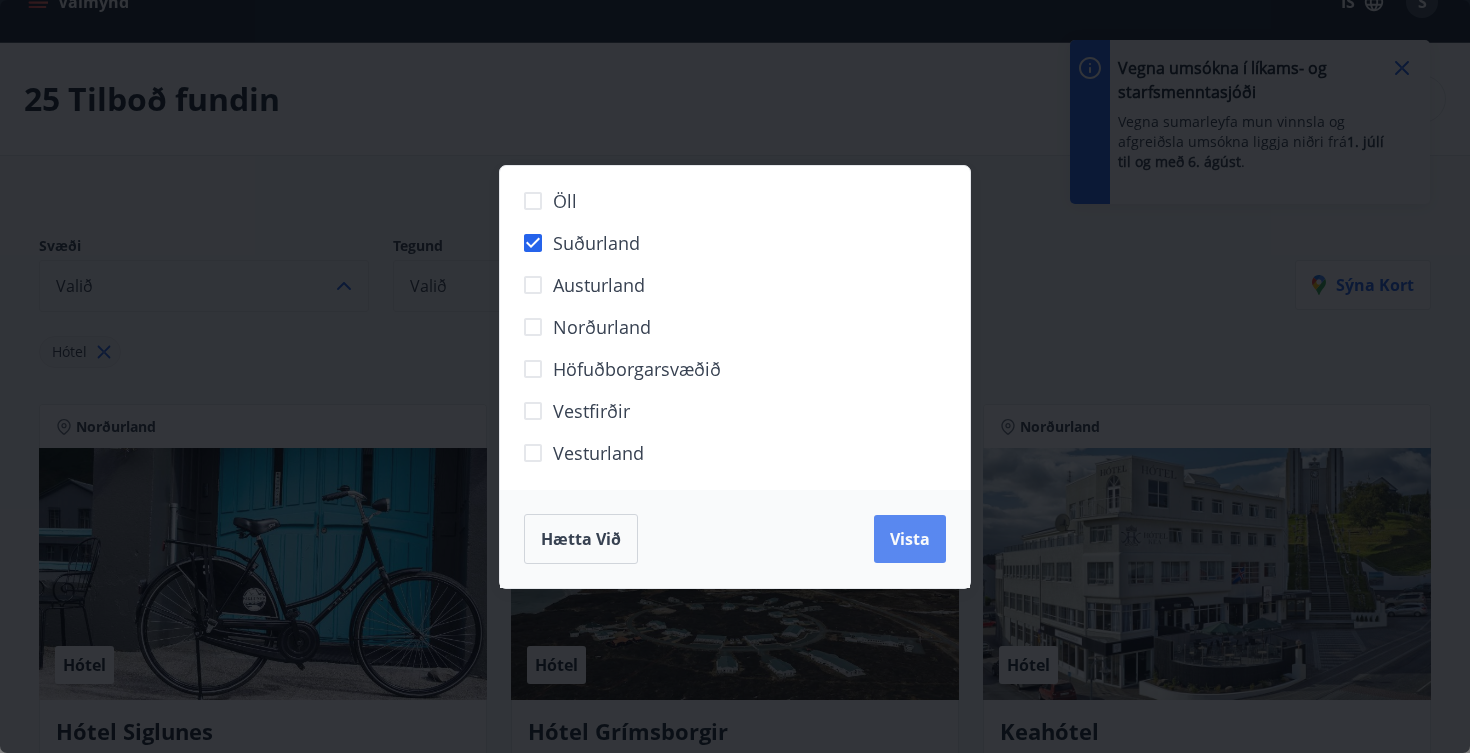 click on "Vista" at bounding box center [910, 539] 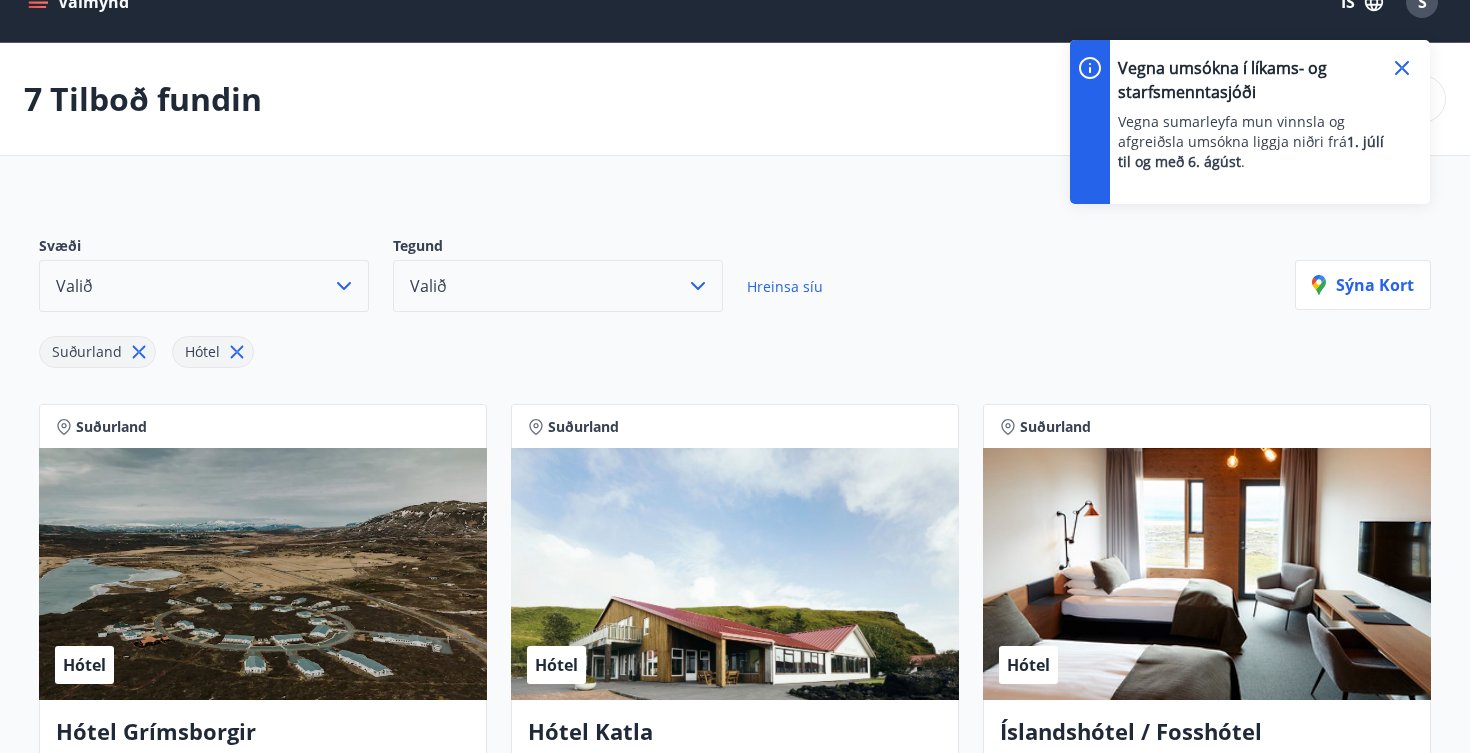 type 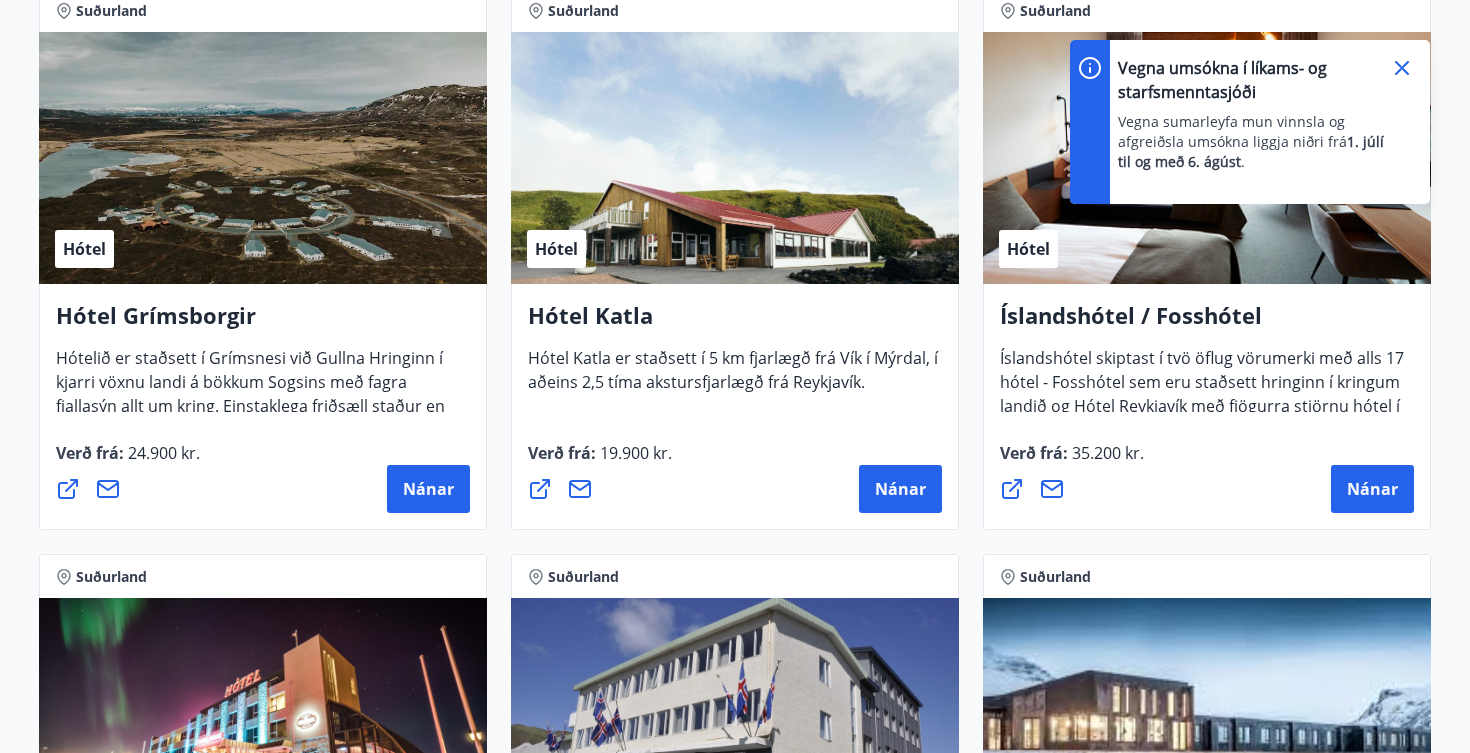 scroll, scrollTop: 459, scrollLeft: 0, axis: vertical 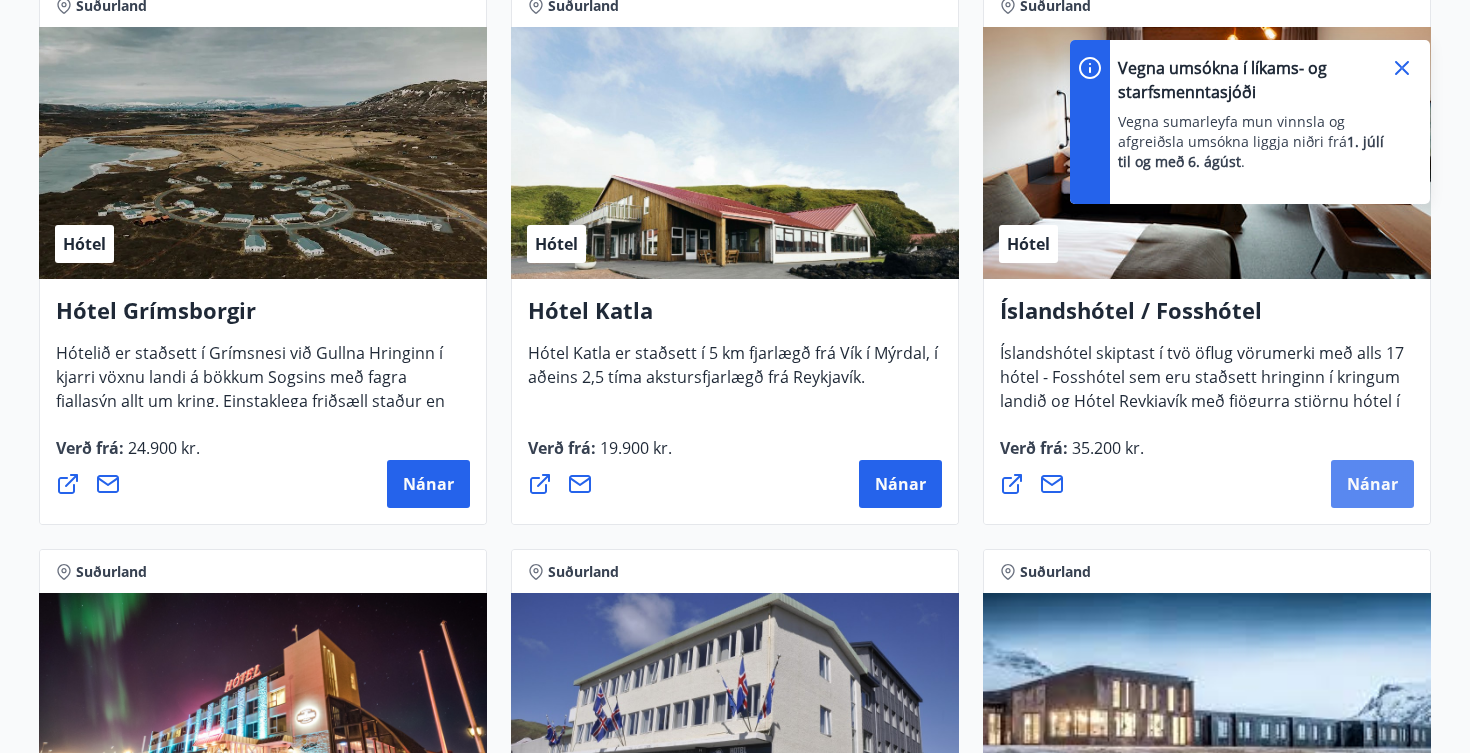 click on "Nánar" at bounding box center [1372, 484] 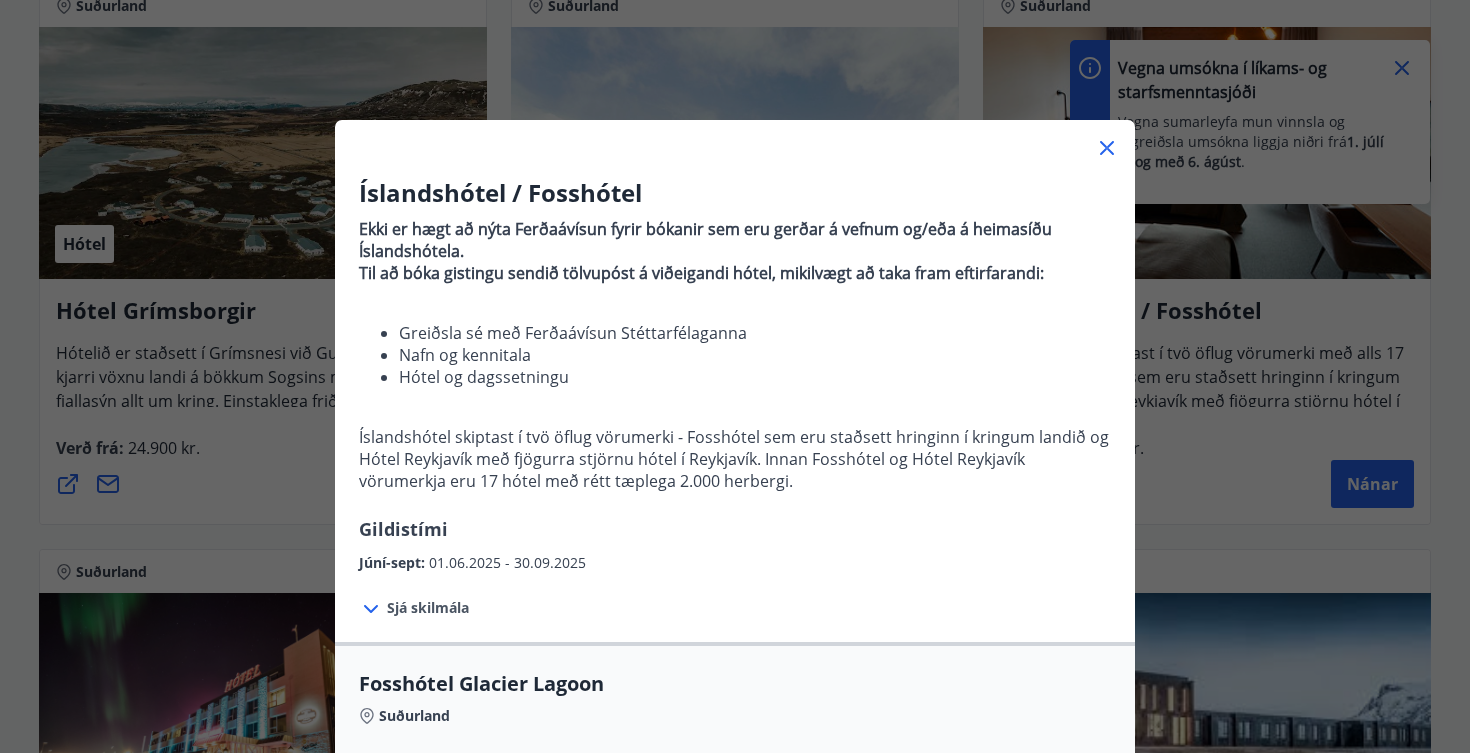 scroll, scrollTop: 0, scrollLeft: 0, axis: both 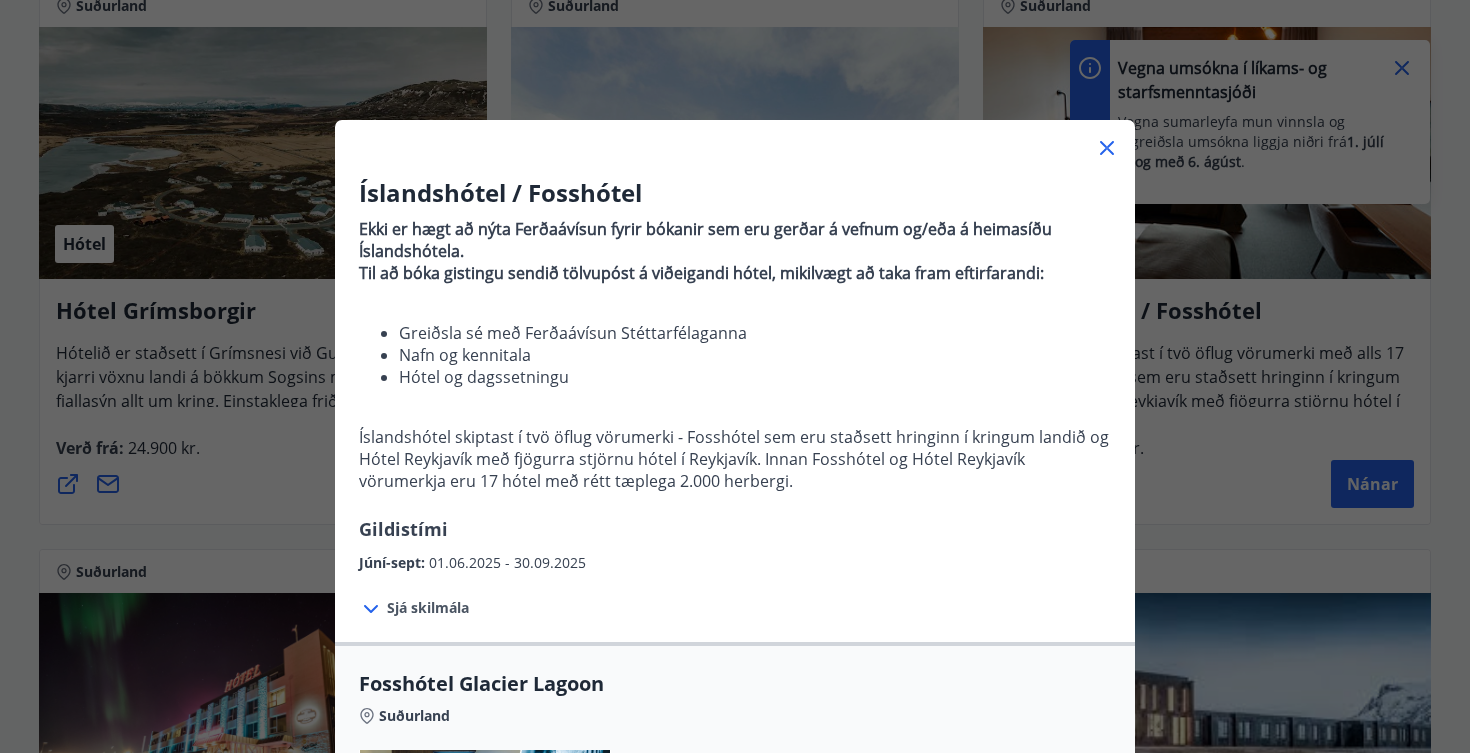 click 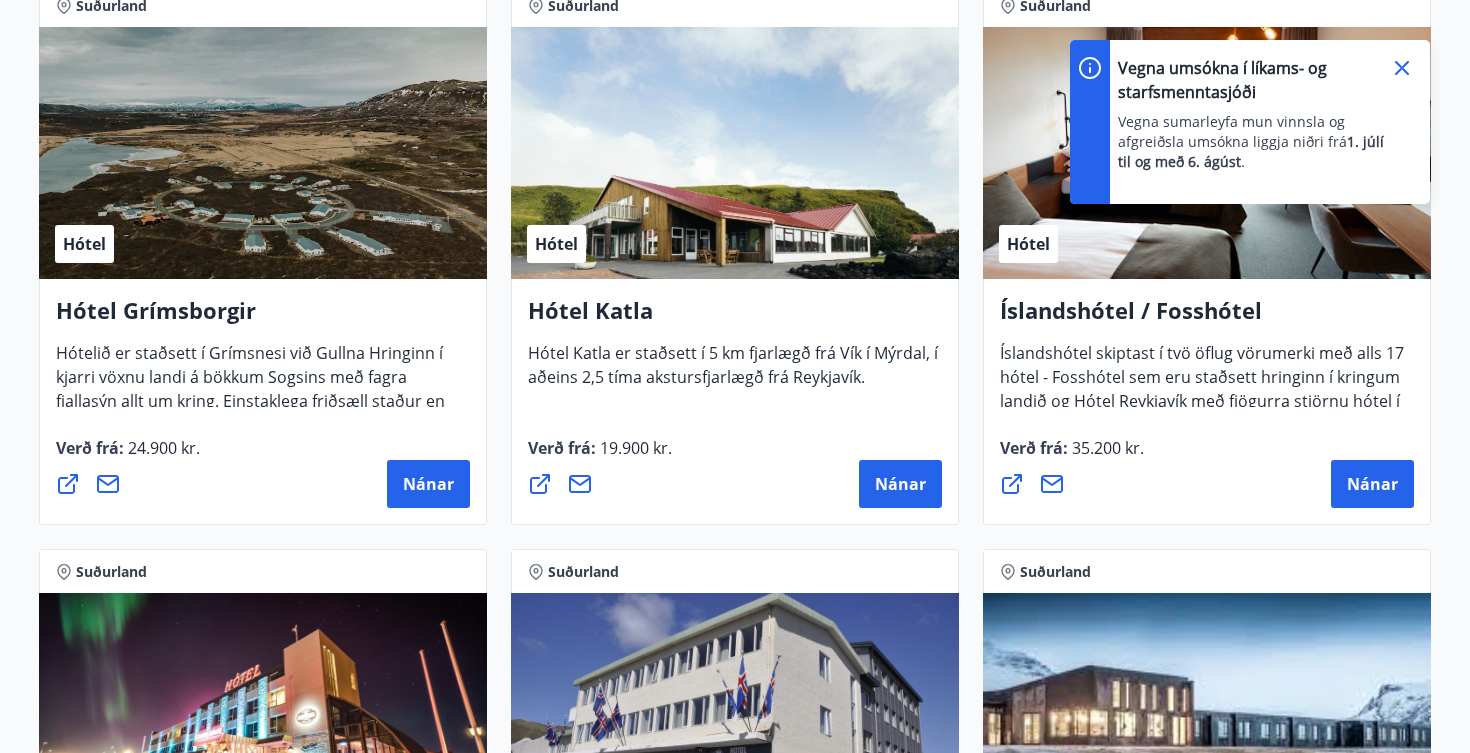 click 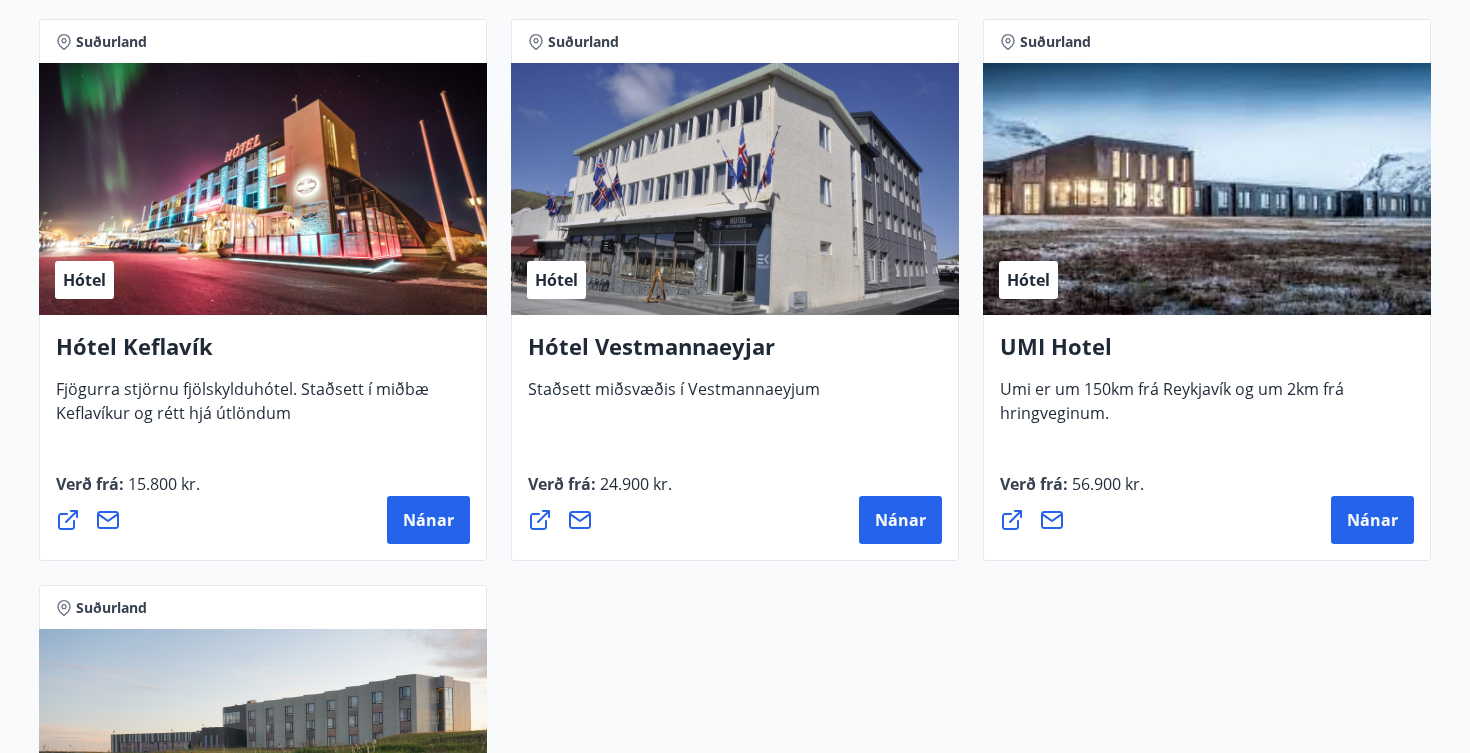 scroll, scrollTop: 1011, scrollLeft: 0, axis: vertical 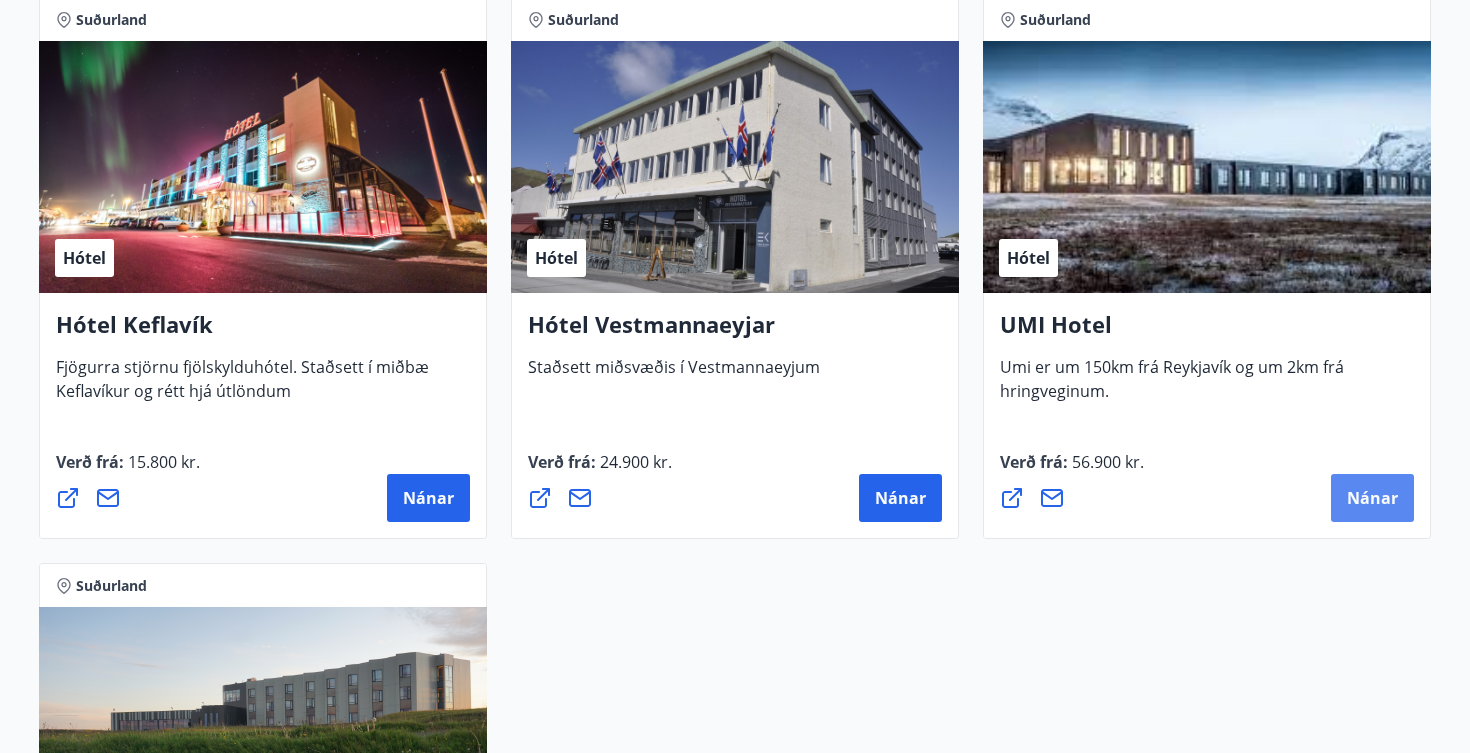 click on "Nánar" at bounding box center [1372, 498] 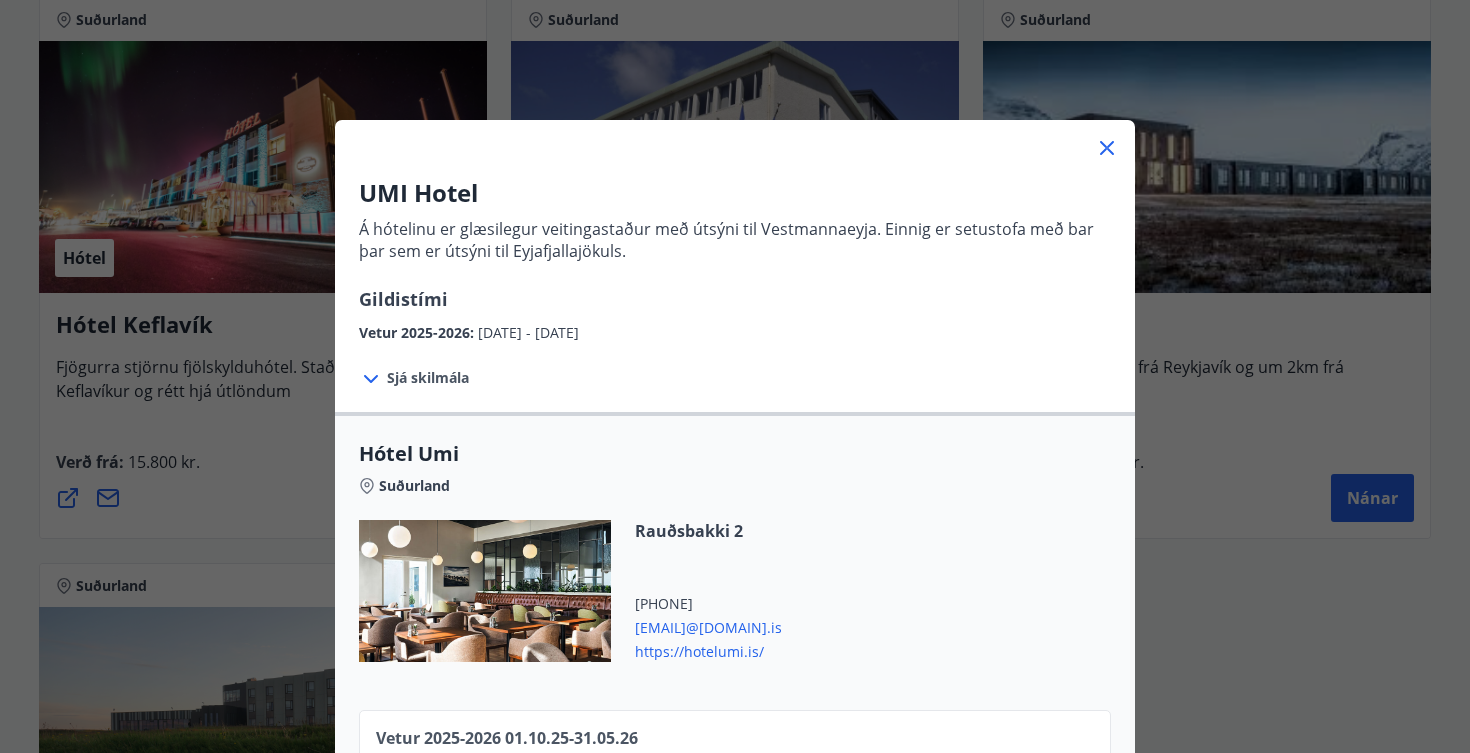 click 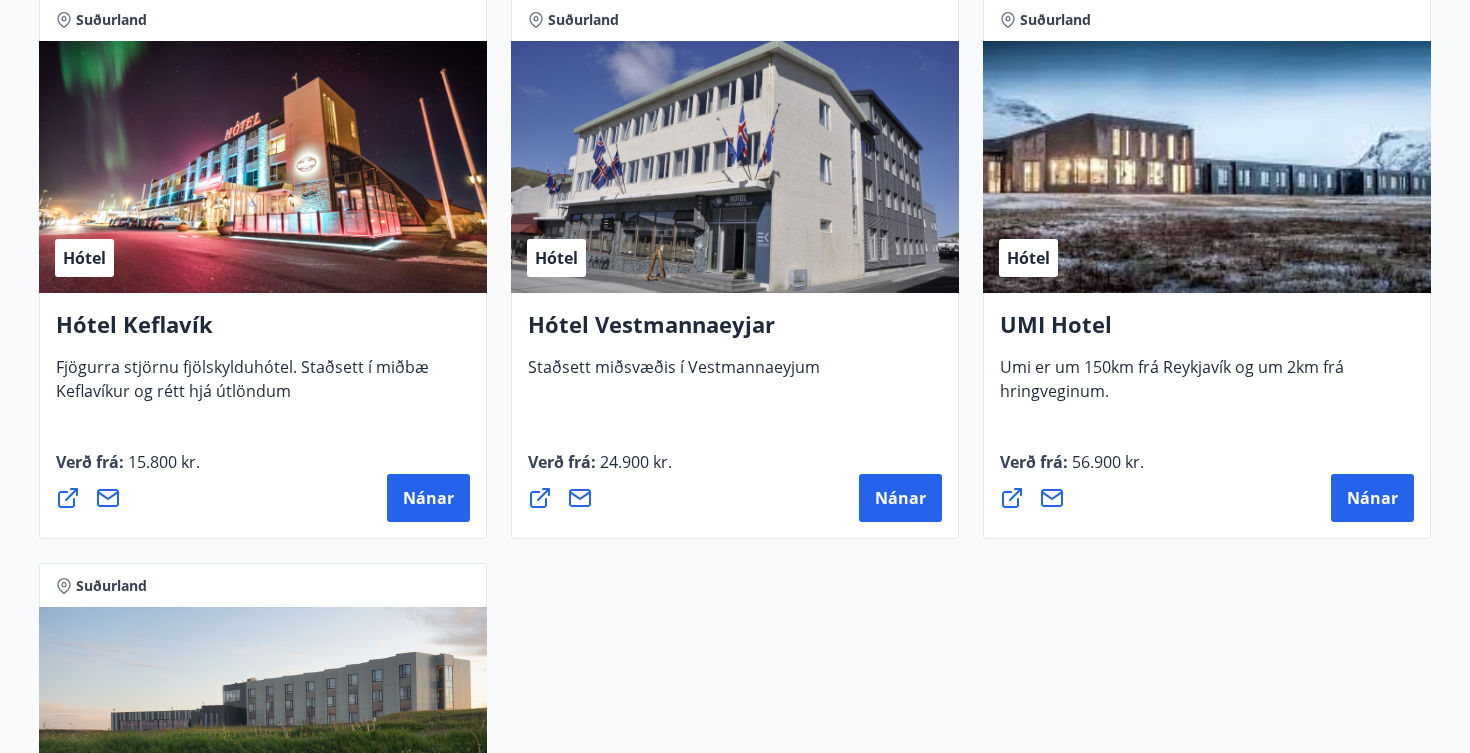 type 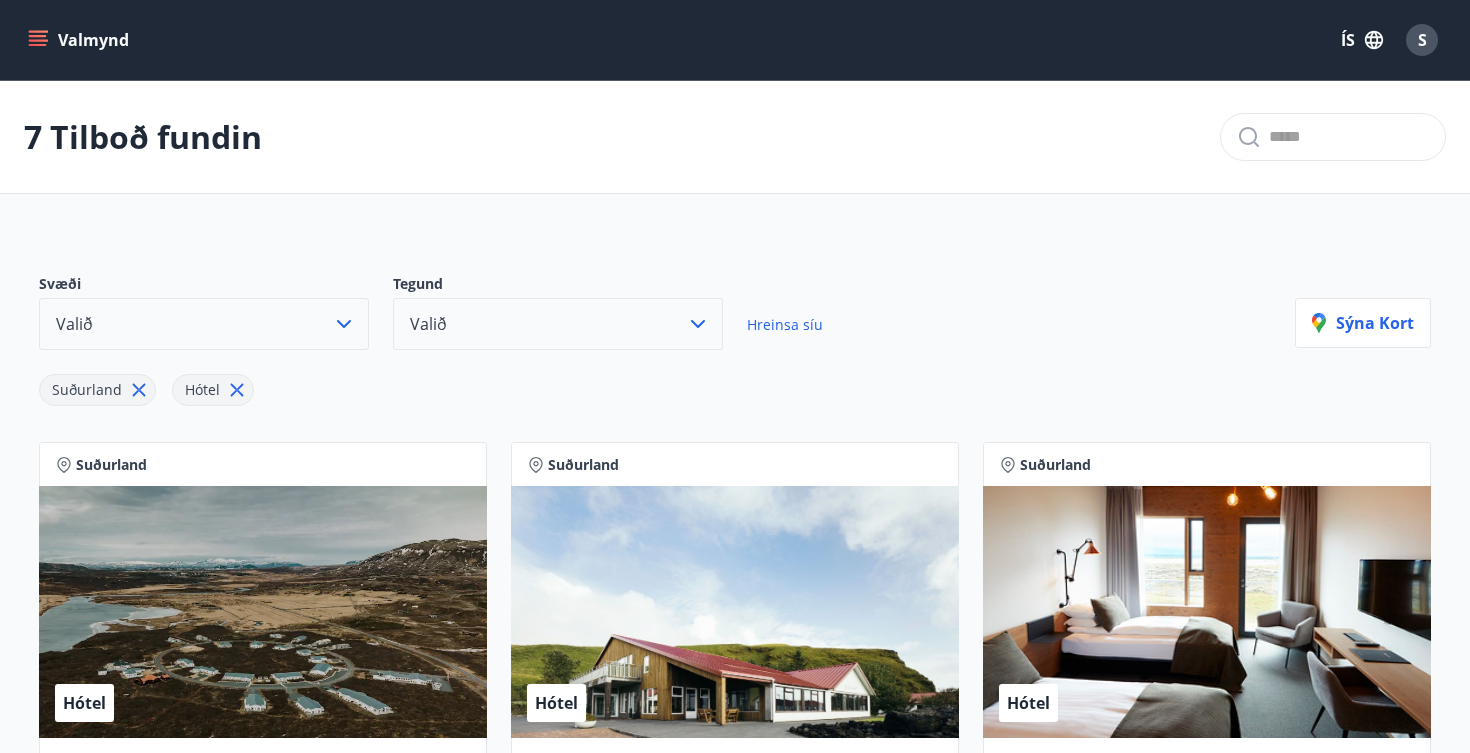scroll, scrollTop: 0, scrollLeft: 0, axis: both 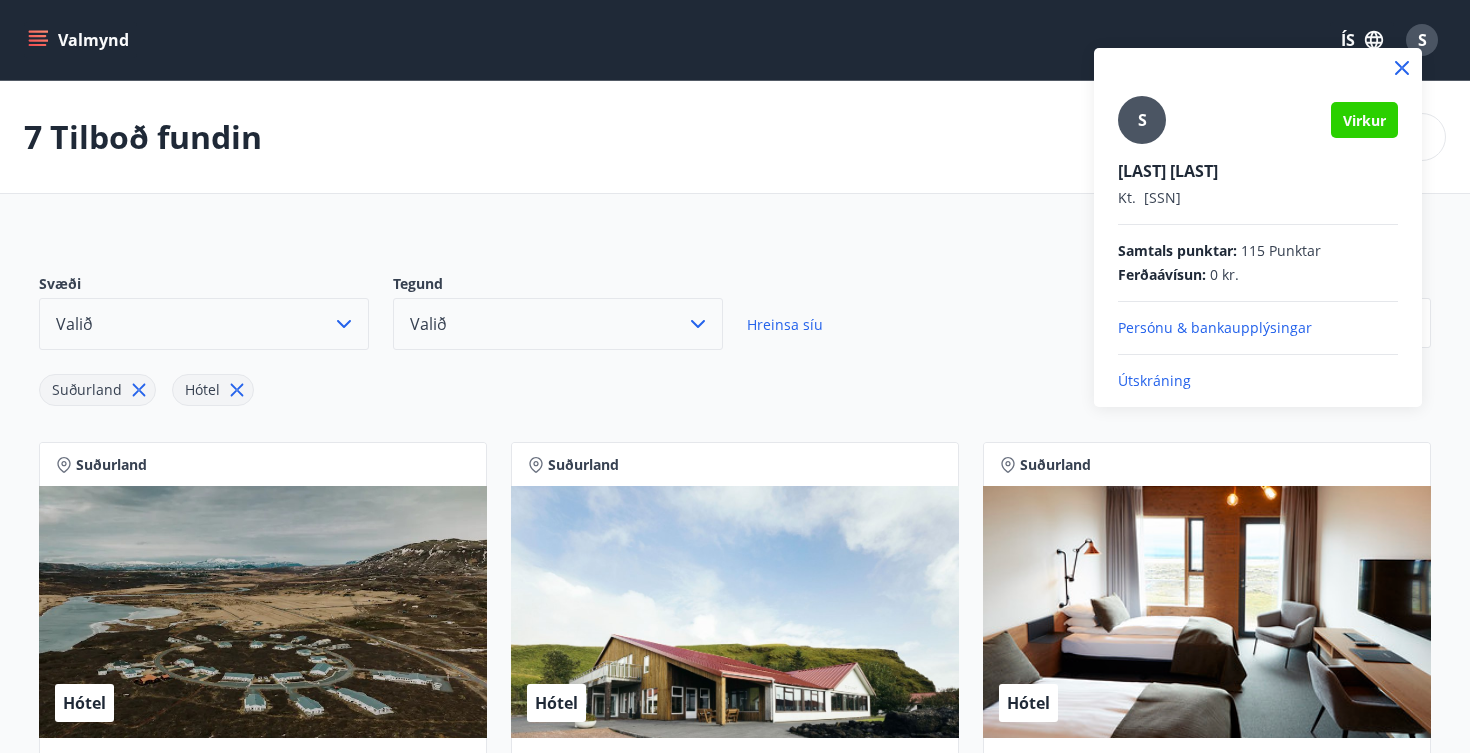 click on "Persónu & bankaupplýsingar" at bounding box center [1258, 328] 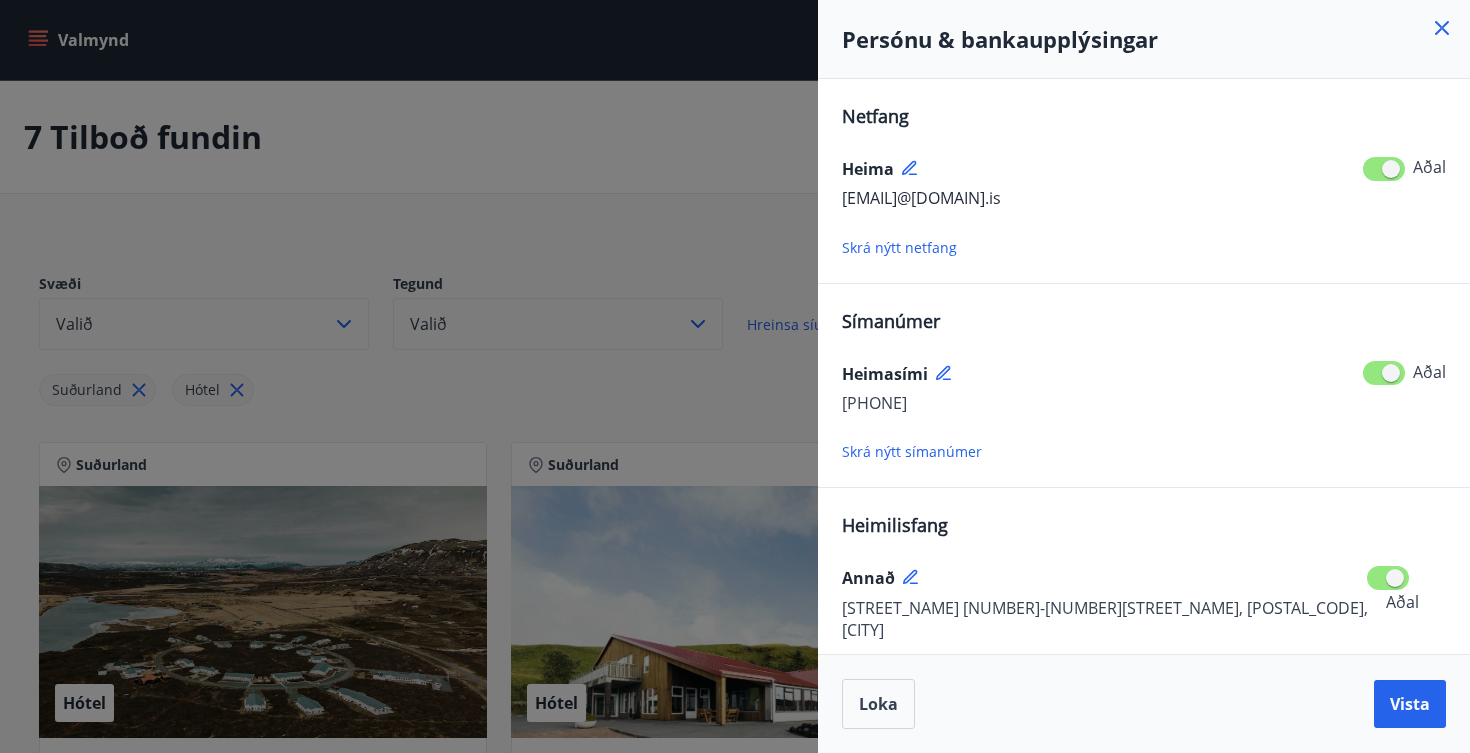 click on "Persónu & bankaupplýsingar" at bounding box center [1144, 39] 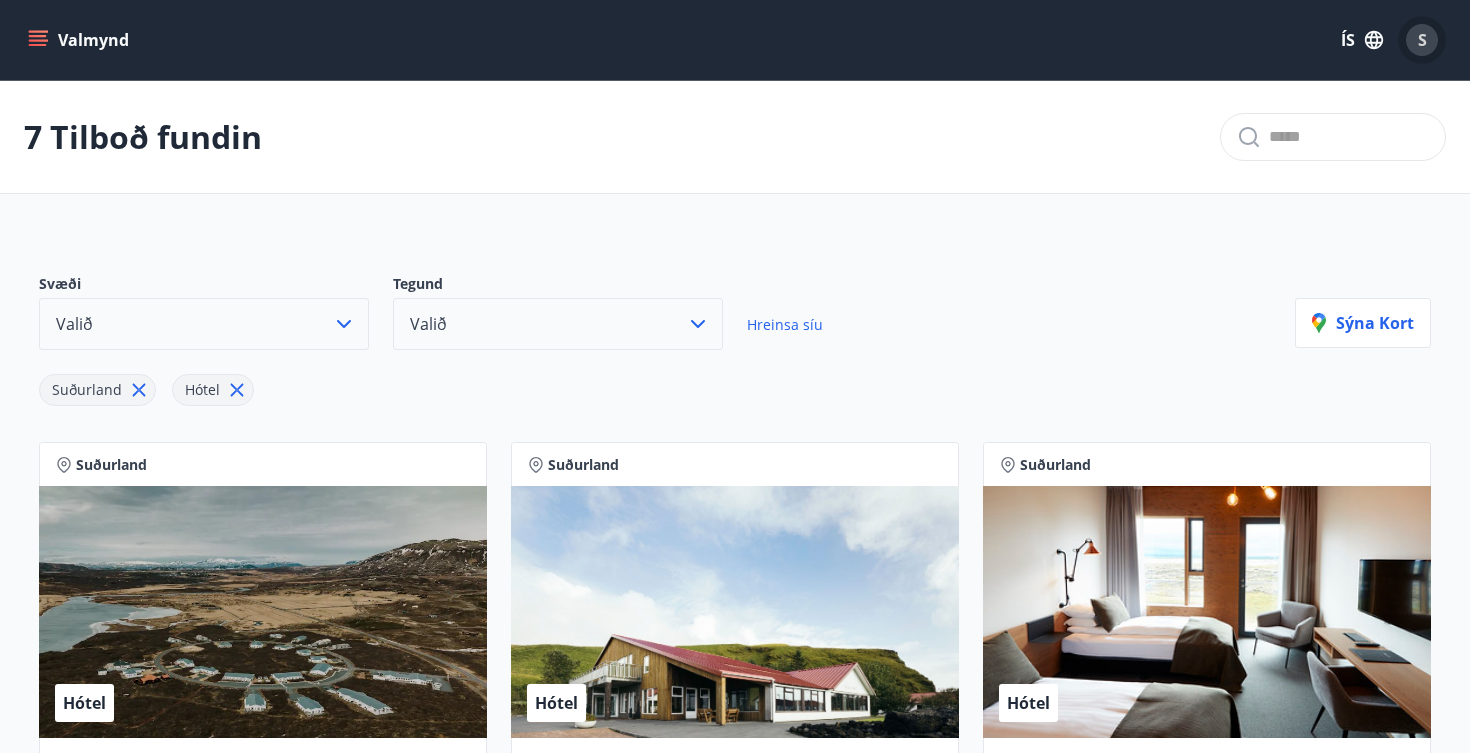 click on "S" at bounding box center (1422, 40) 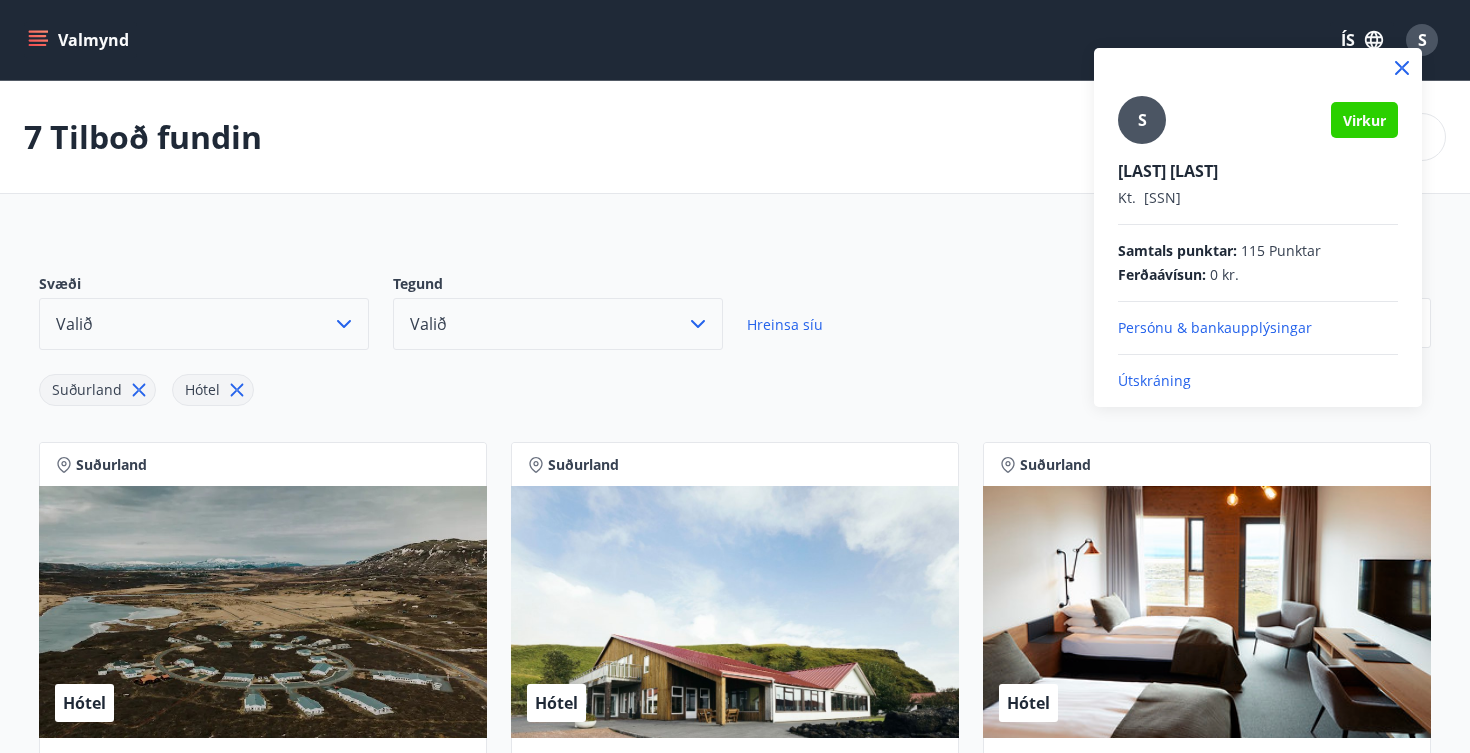 click on "Útskráning" at bounding box center (1258, 381) 